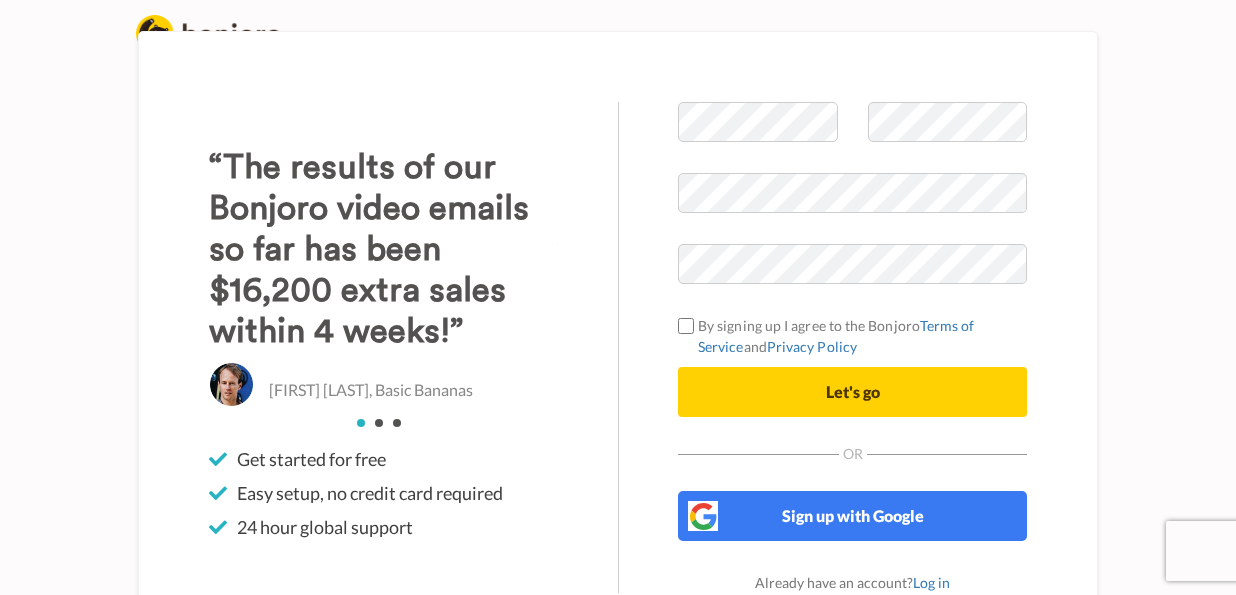scroll, scrollTop: 0, scrollLeft: 0, axis: both 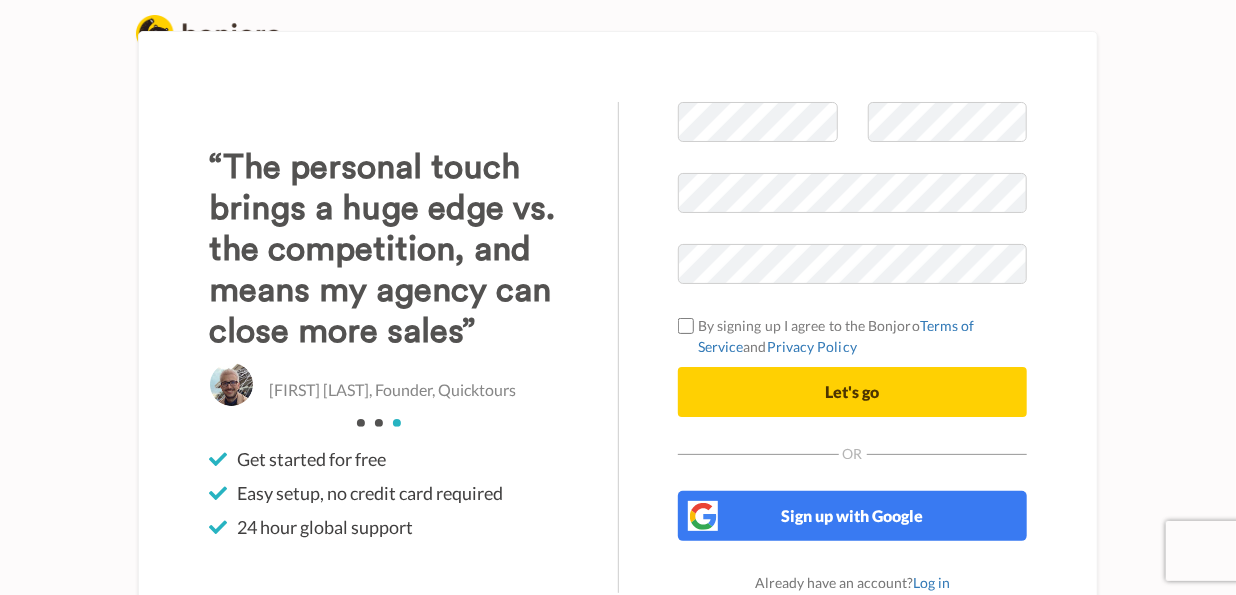 click at bounding box center (1017, 265) 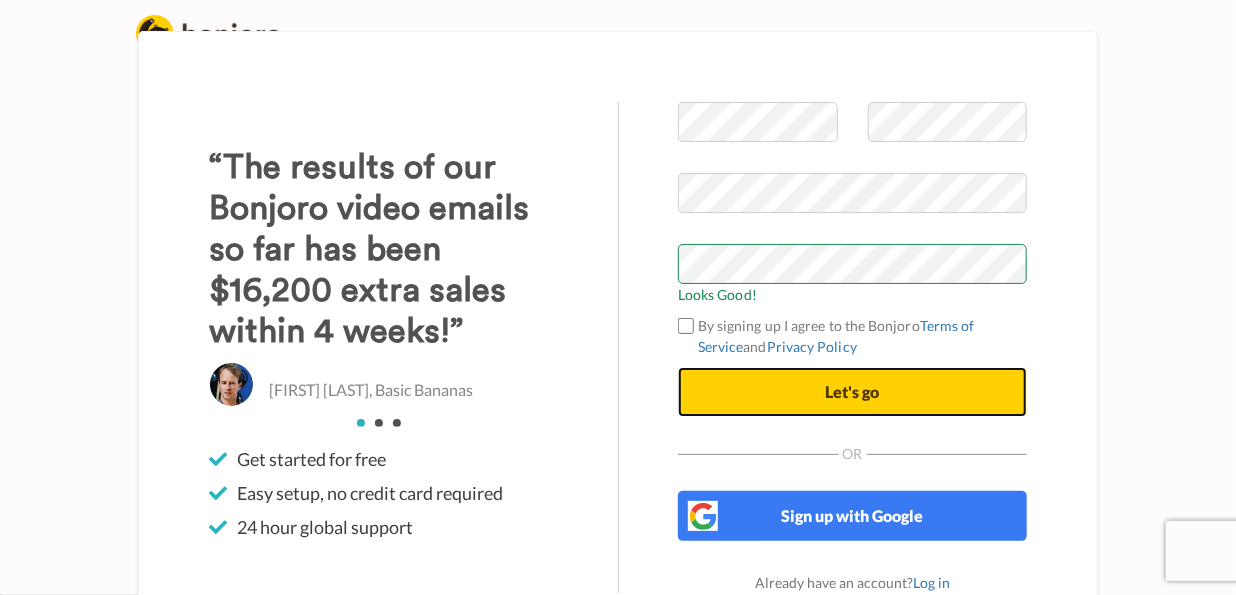 click on "Let's go" at bounding box center (853, 391) 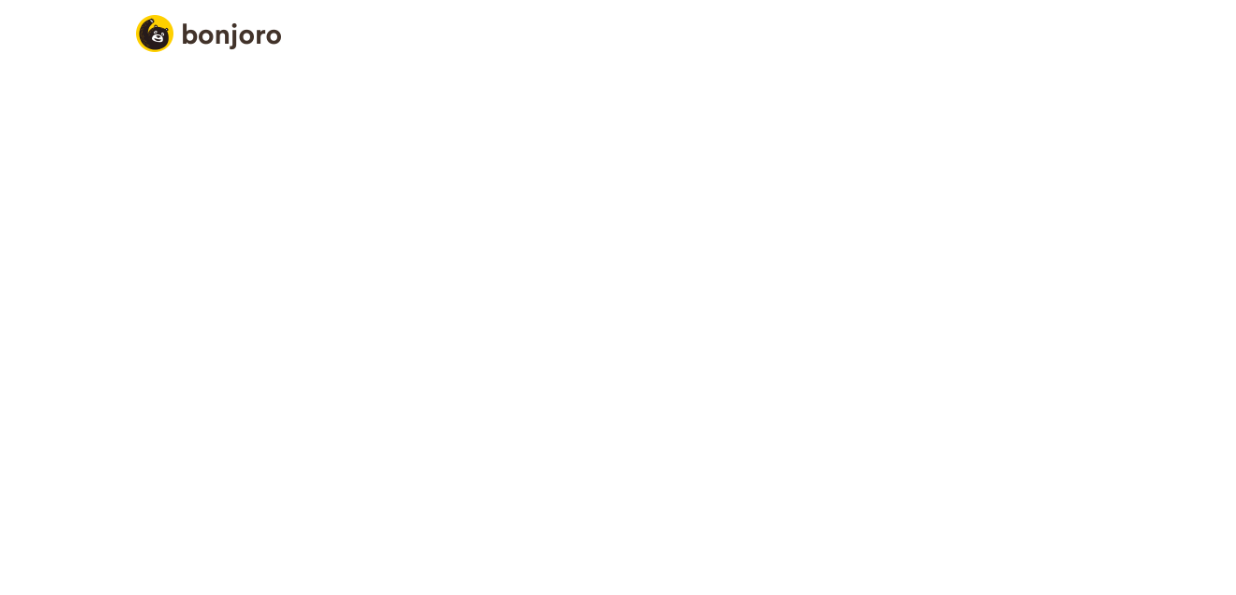 scroll, scrollTop: 0, scrollLeft: 0, axis: both 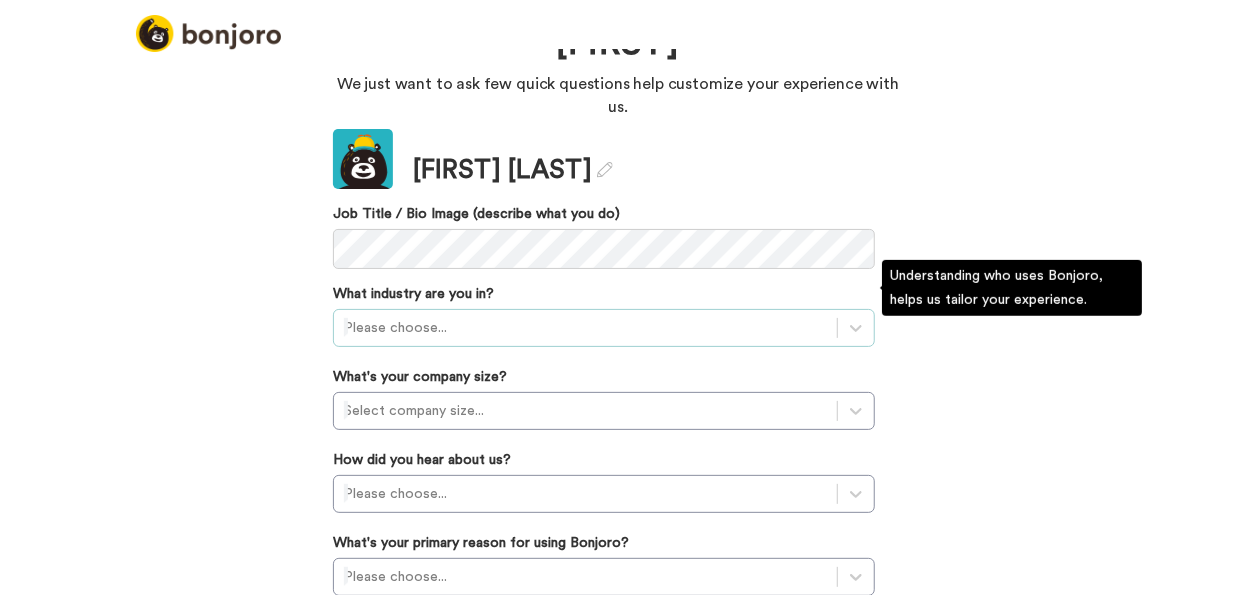 click on "Please choose..." at bounding box center [604, 328] 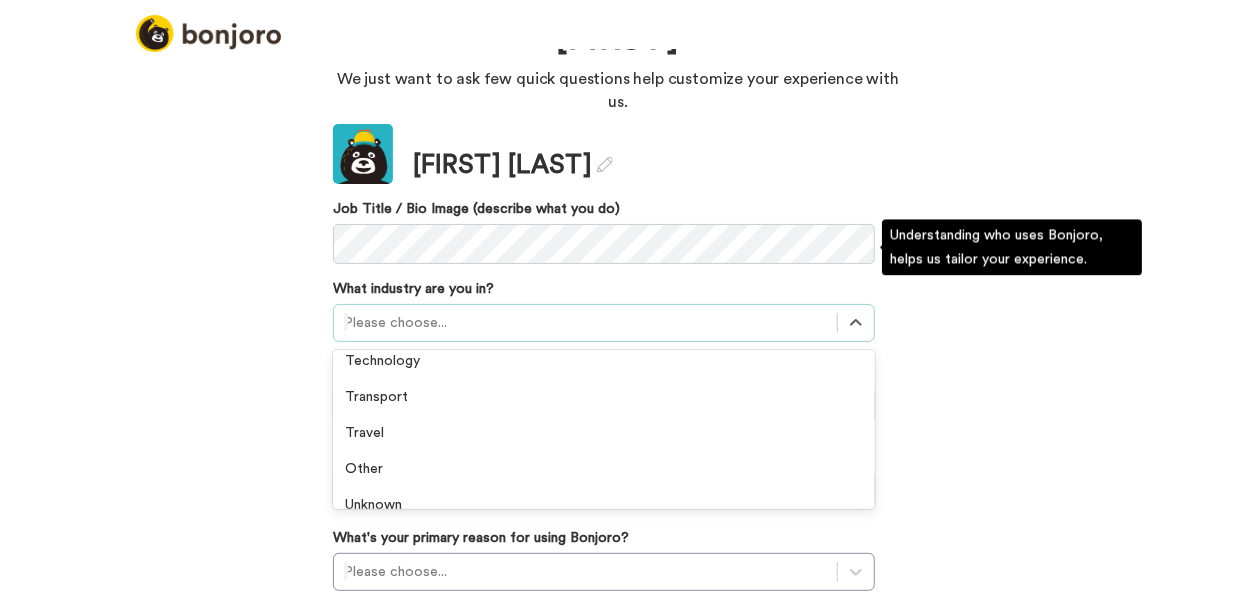 scroll, scrollTop: 604, scrollLeft: 0, axis: vertical 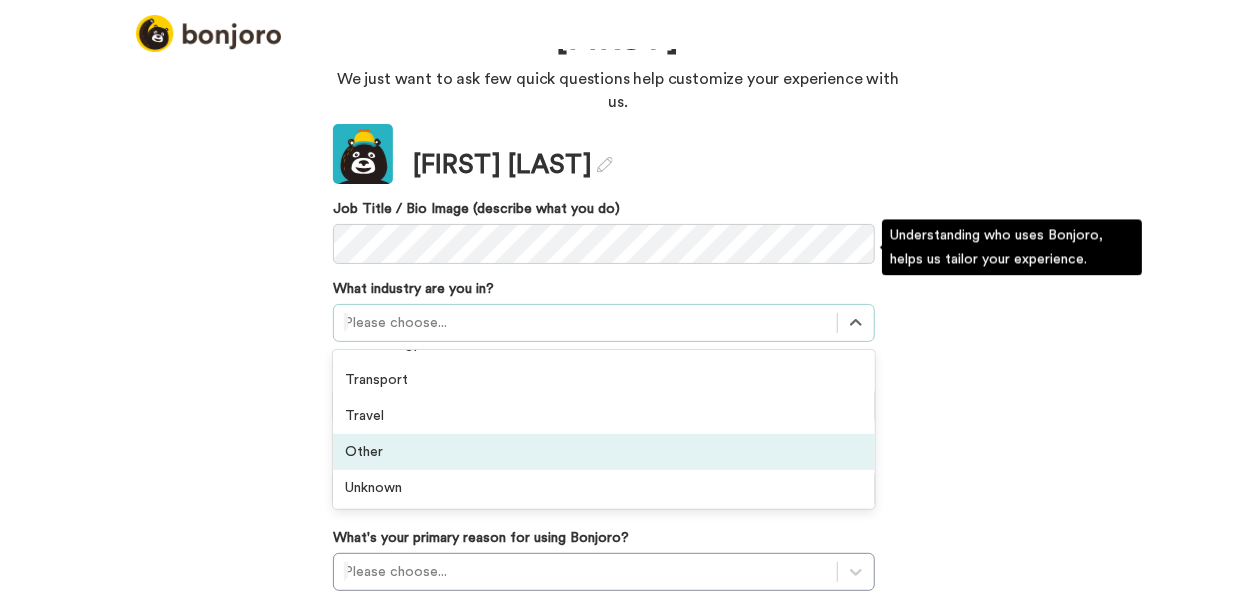 click on "Other" at bounding box center (604, 452) 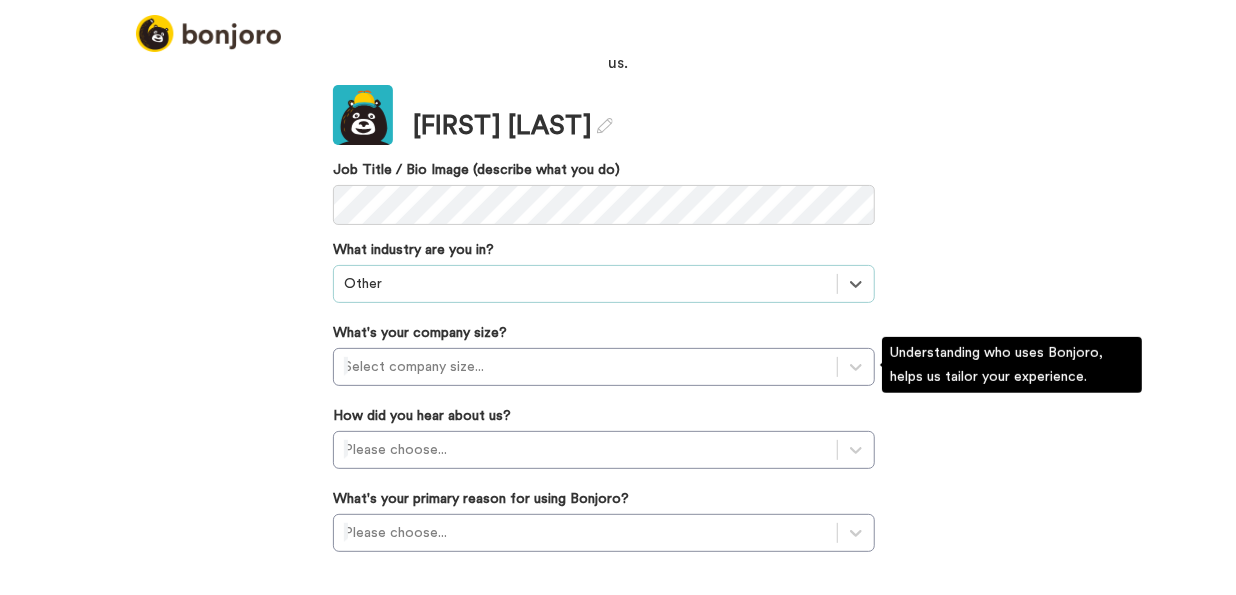 scroll, scrollTop: 139, scrollLeft: 0, axis: vertical 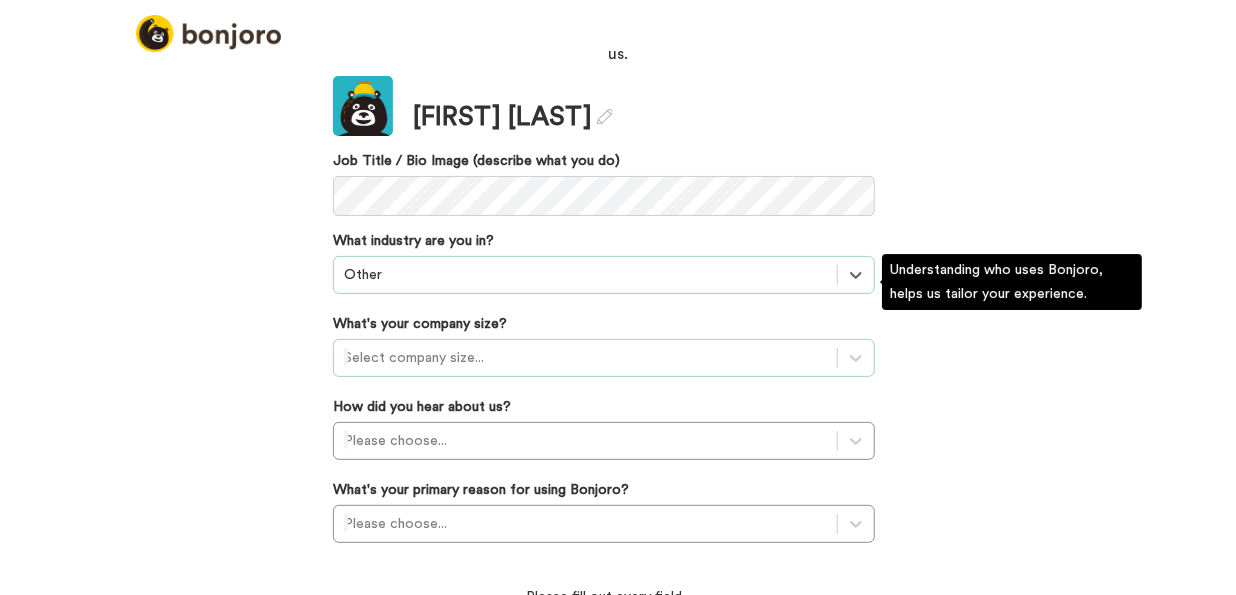 click at bounding box center [585, 358] 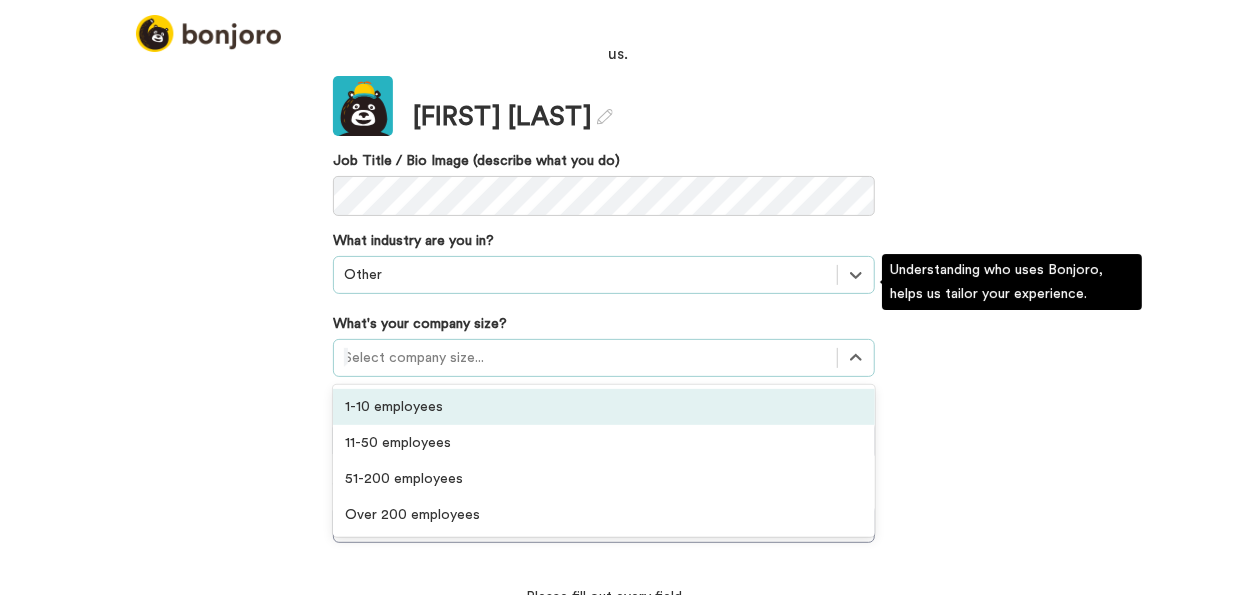 click on "1-10 employees" at bounding box center [604, 407] 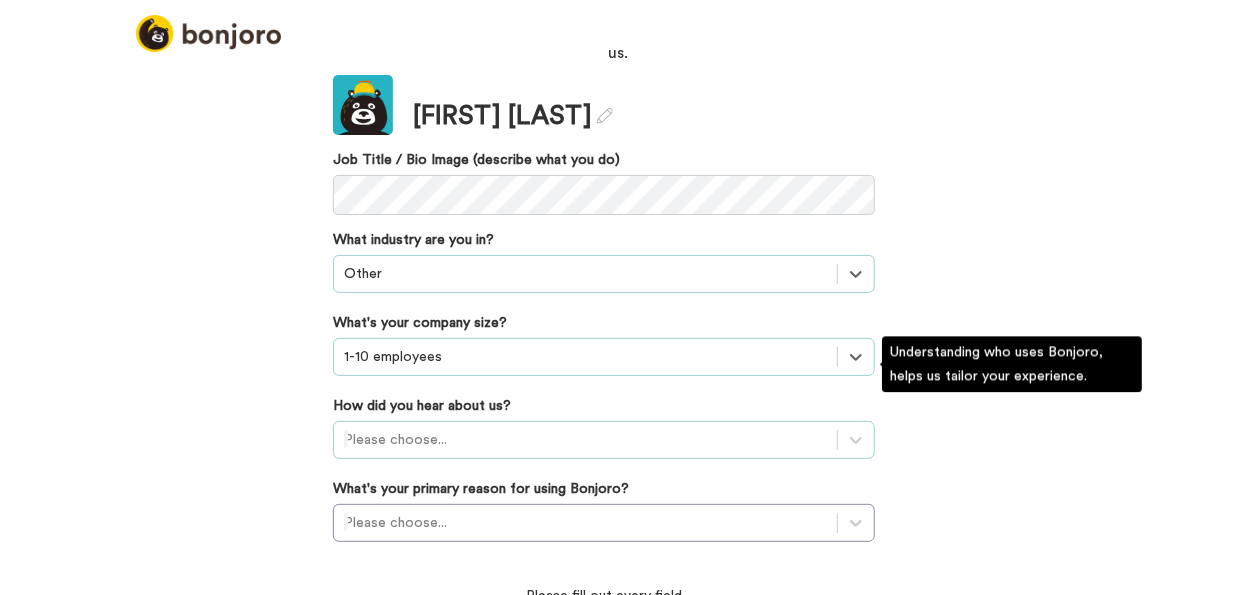 scroll, scrollTop: 248, scrollLeft: 0, axis: vertical 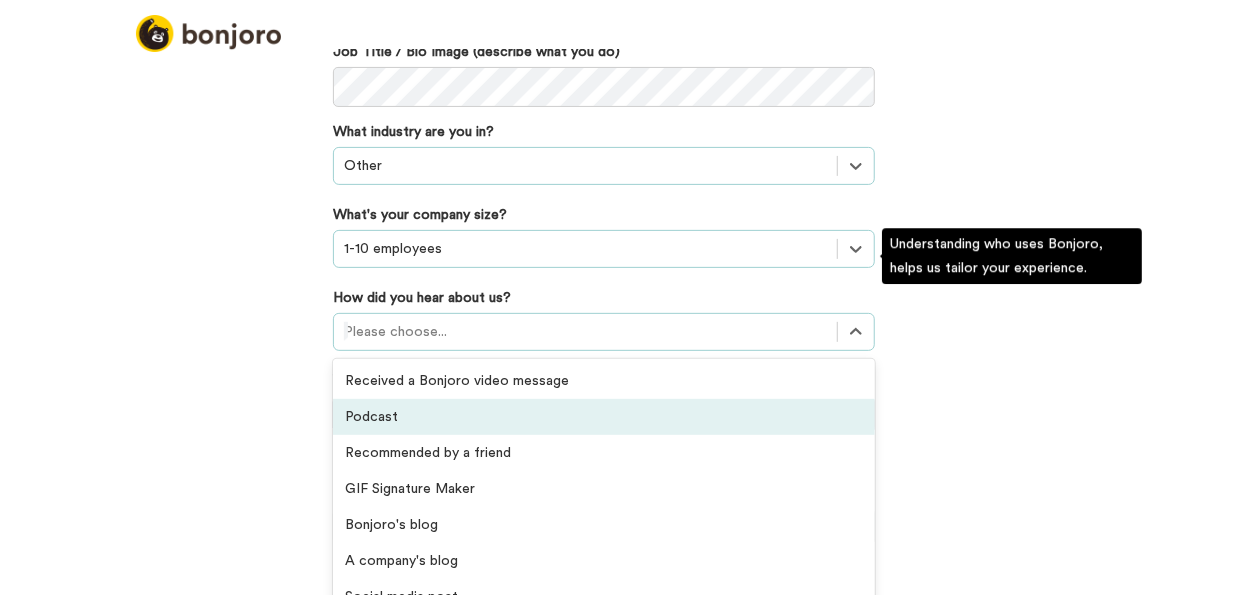 click on "option Podcast focused, 2 of 20. 20 results available. Use Up and Down to choose options, press Enter to select the currently focused option, press Escape to exit the menu, press Tab to select the option and exit the menu. Please choose... Received a Bonjoro video message Podcast Recommended by a friend GIF Signature Maker Bonjoro's blog A company's blog Social media post Private group or community Facebook ad Google ad YouTube ad Integration listing Agency recommendations Webinar Online event Offline event Invited by a colleague Received a testimonial request Saw Bonjoro testimonials embedded on a website Others" at bounding box center [604, 332] 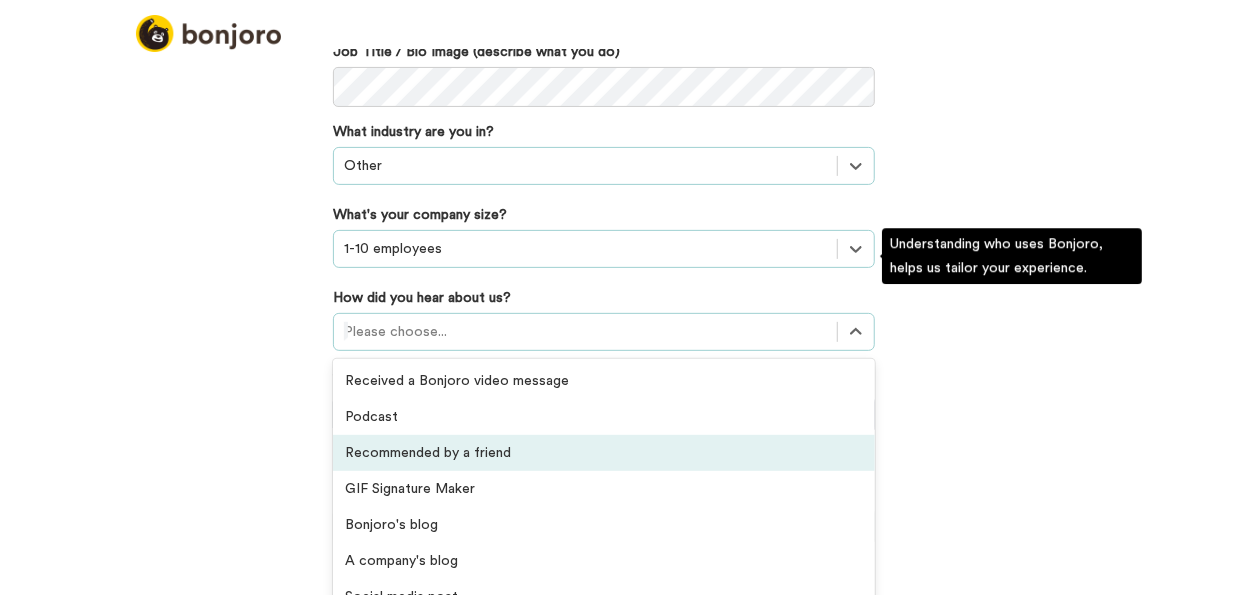 click on "Recommended by a friend" at bounding box center (604, 453) 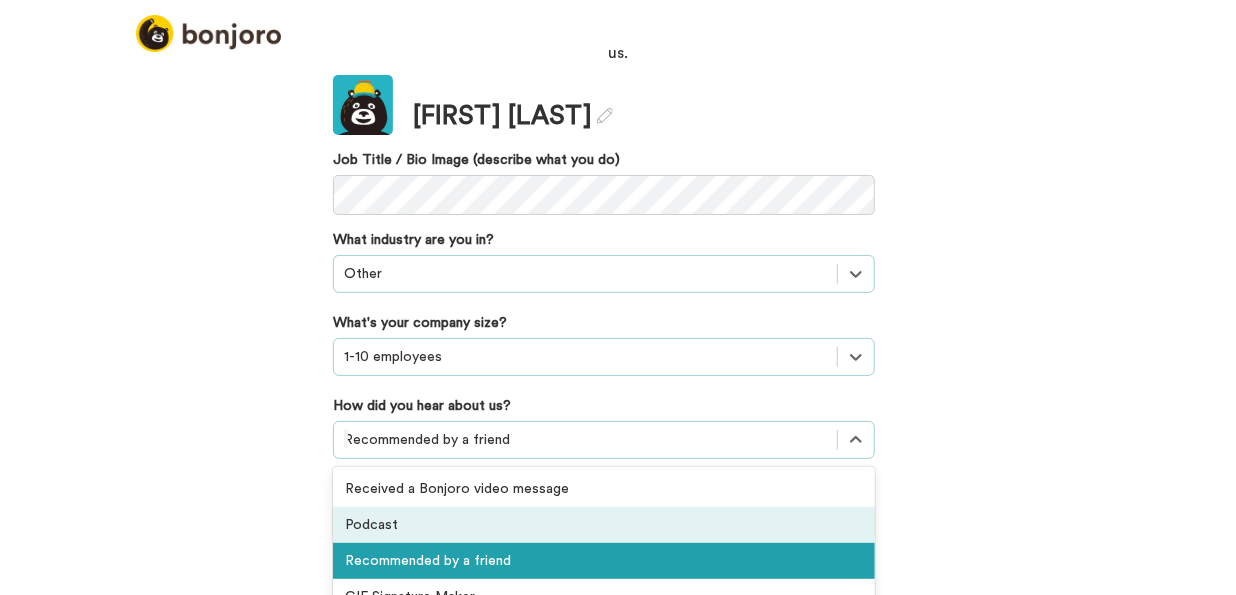 scroll, scrollTop: 248, scrollLeft: 0, axis: vertical 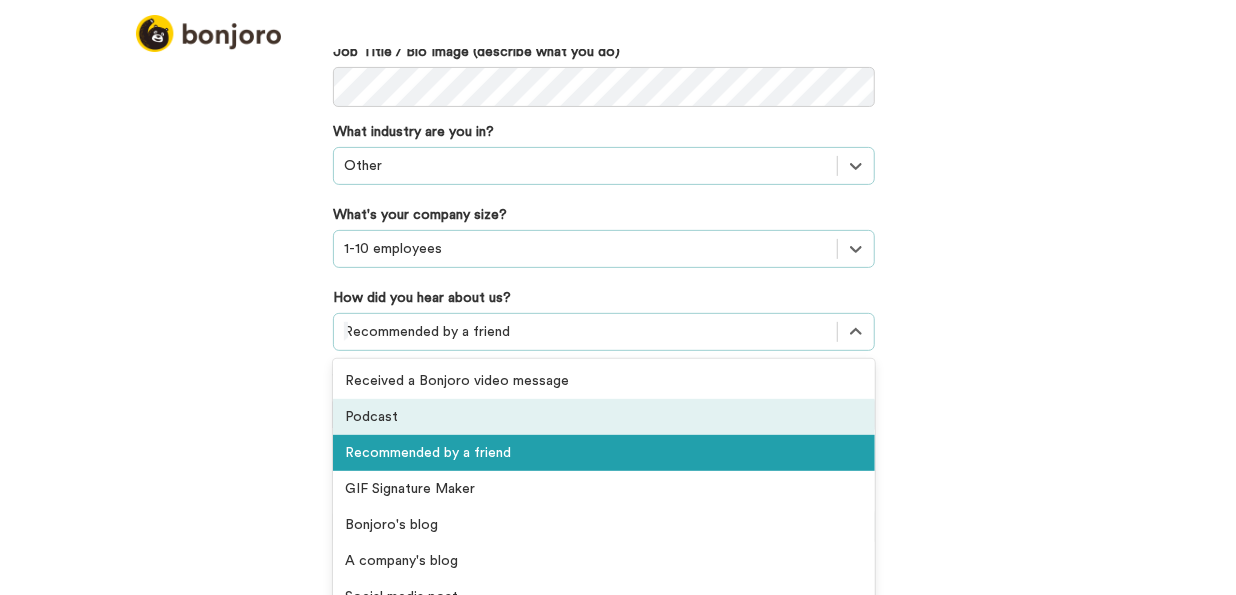 click on "option Recommended by a friend, selected. option Podcast focused, 2 of 20. 20 results available. Use Up and Down to choose options, press Enter to select the currently focused option, press Escape to exit the menu, press Tab to select the option and exit the menu. Recommended by a friend Received a Bonjoro video message Podcast Recommended by a friend GIF Signature Maker Bonjoro's blog A company's blog Social media post Private group or community Facebook ad Google ad YouTube ad Integration listing Agency recommendations Webinar Online event Offline event Invited by a colleague Received a testimonial request Saw Bonjoro testimonials embedded on a website Others" at bounding box center (604, 332) 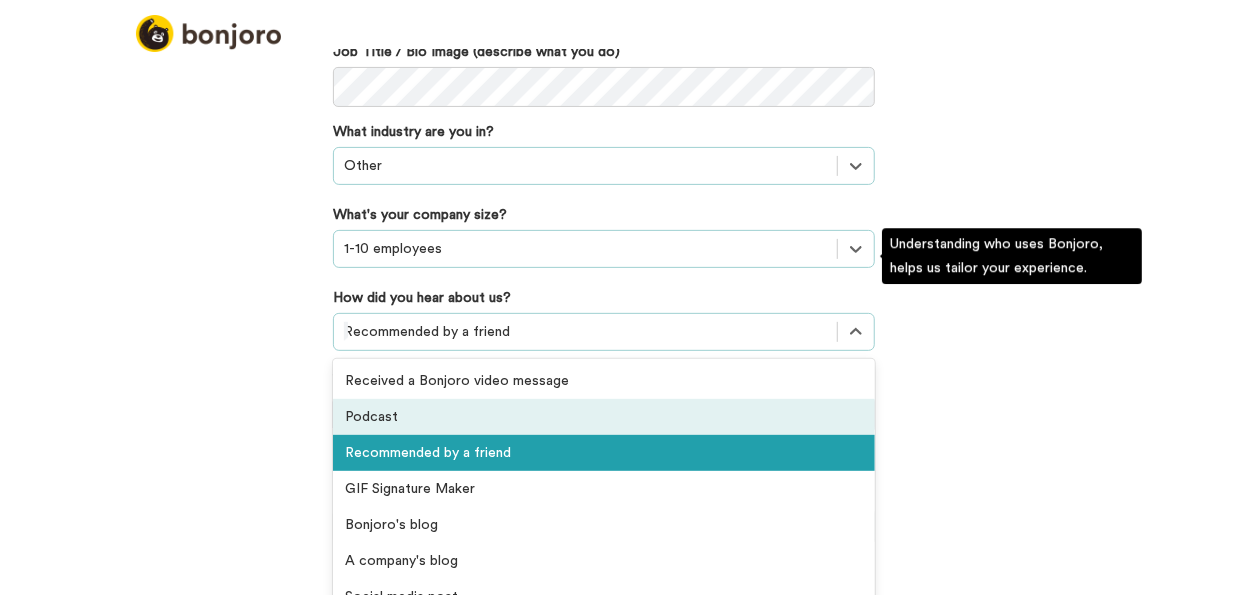 click on "Podcast" at bounding box center (604, 417) 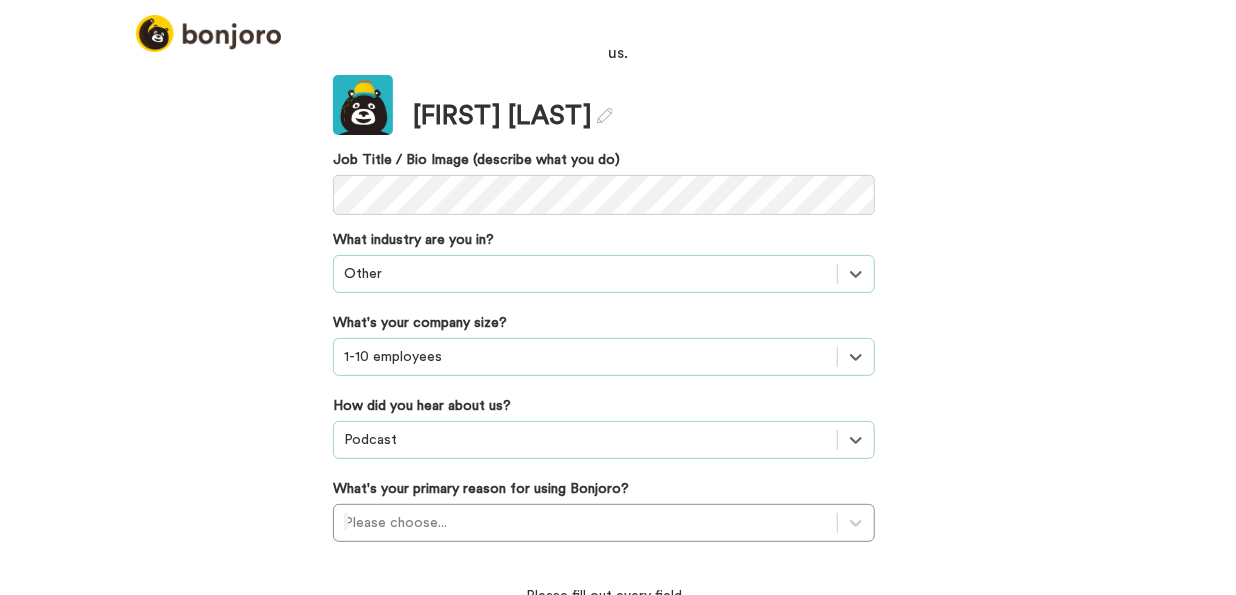 click on "option Podcast, selected.   Select is focused ,type to refine list, press Down to open the menu,  Podcast" at bounding box center [604, 440] 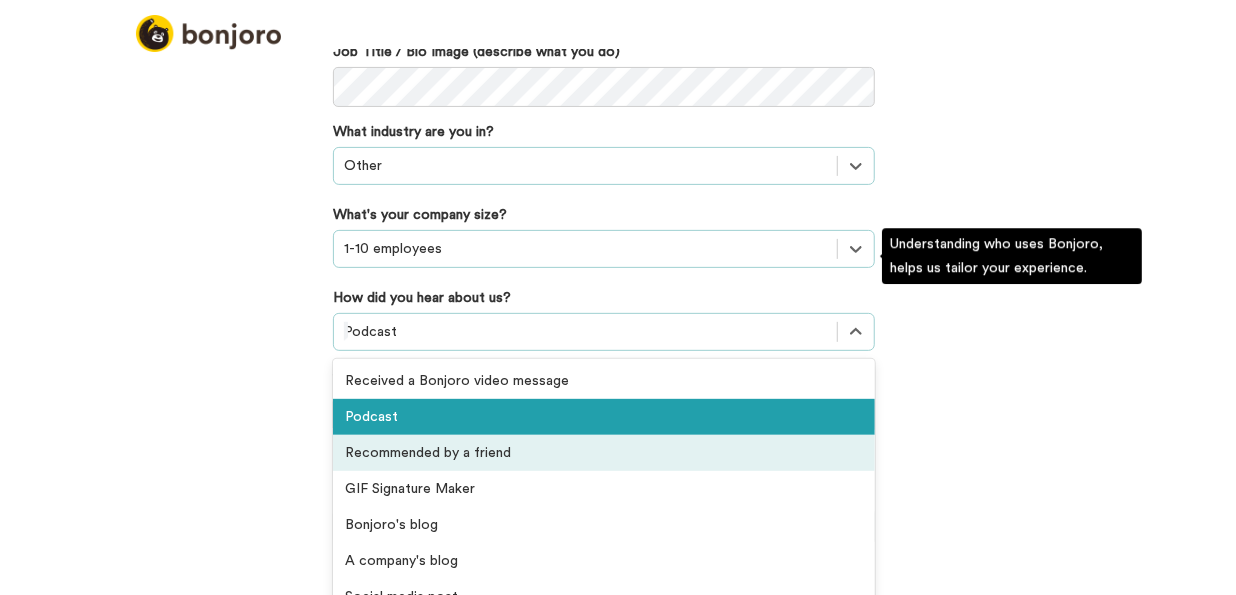click on "Recommended by a friend" at bounding box center (604, 453) 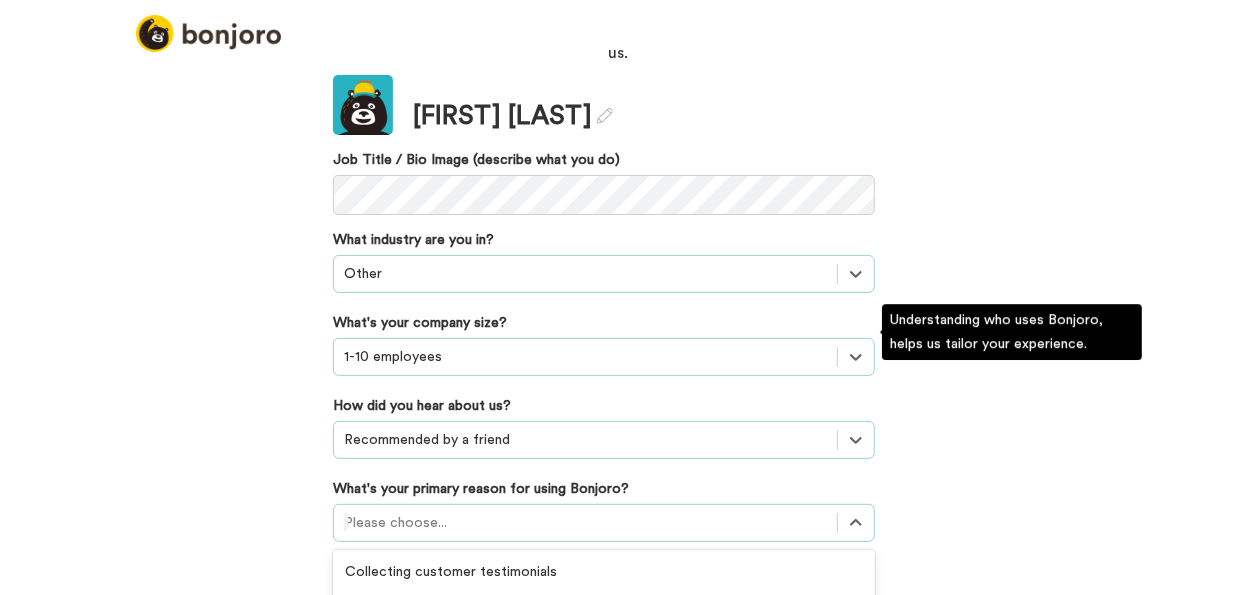 click on "option Converting leads focused, 3 of 6. 6 results available. Use Up and Down to choose options, press Enter to select the currently focused option, press Escape to exit the menu, press Tab to select the option and exit the menu. Please choose... Collecting customer testimonials Onboarding new customers Converting leads Thanking customers or donors Retaining existing customers Activating customers" at bounding box center [604, 523] 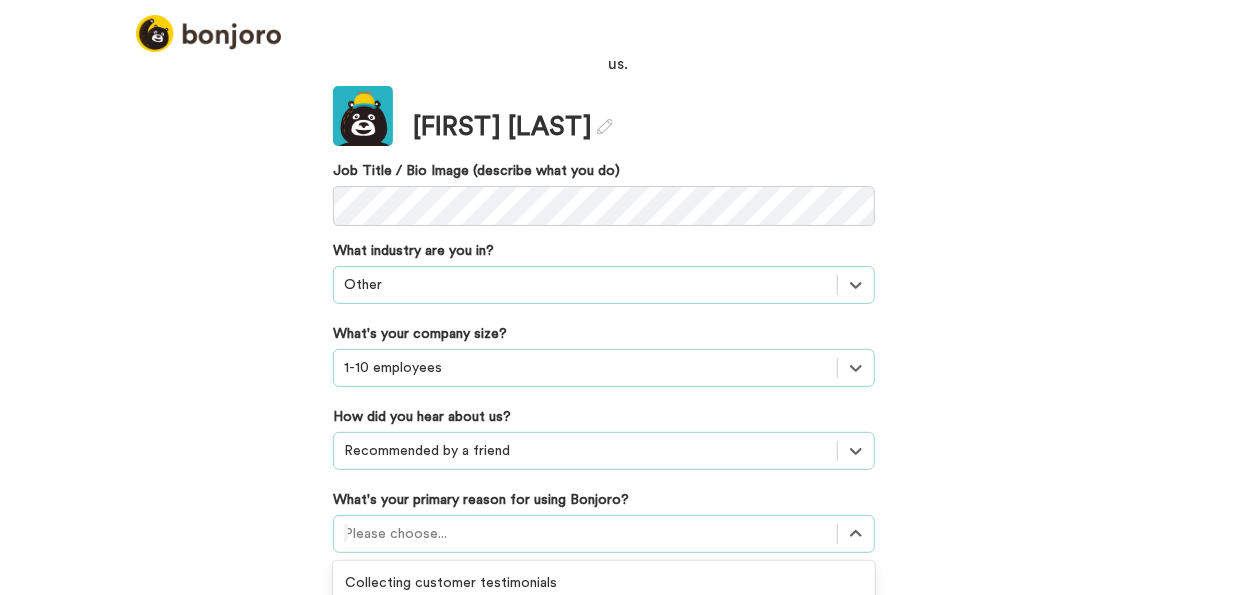 scroll, scrollTop: 255, scrollLeft: 0, axis: vertical 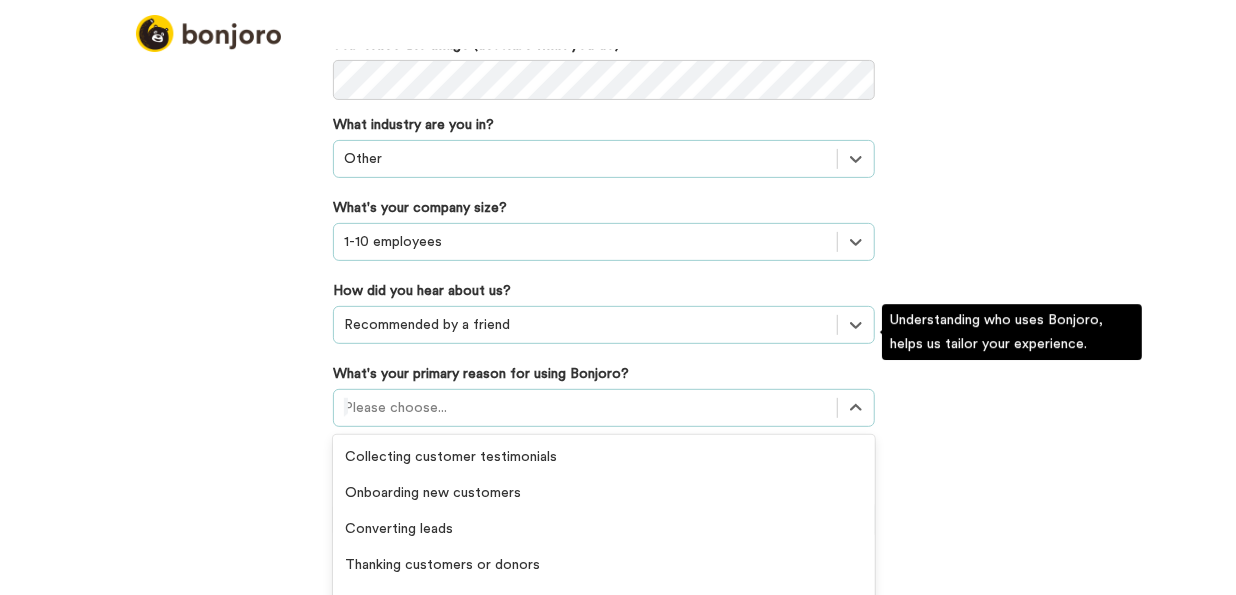 click on "Activating customers" at bounding box center (604, 637) 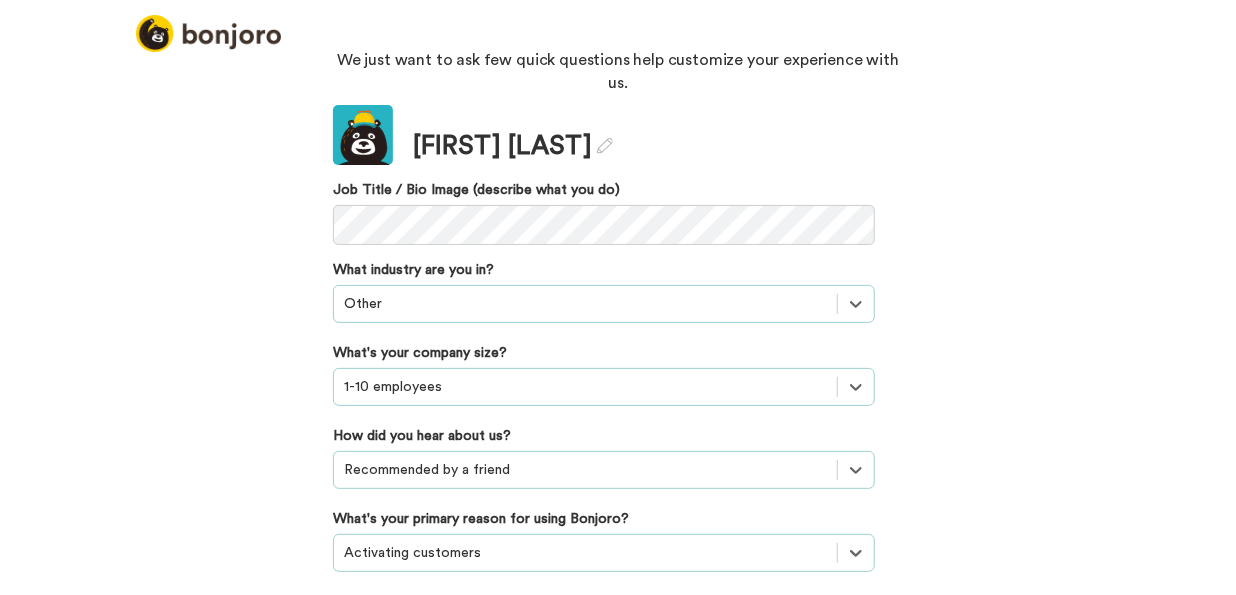 click on "Continue" at bounding box center [604, 635] 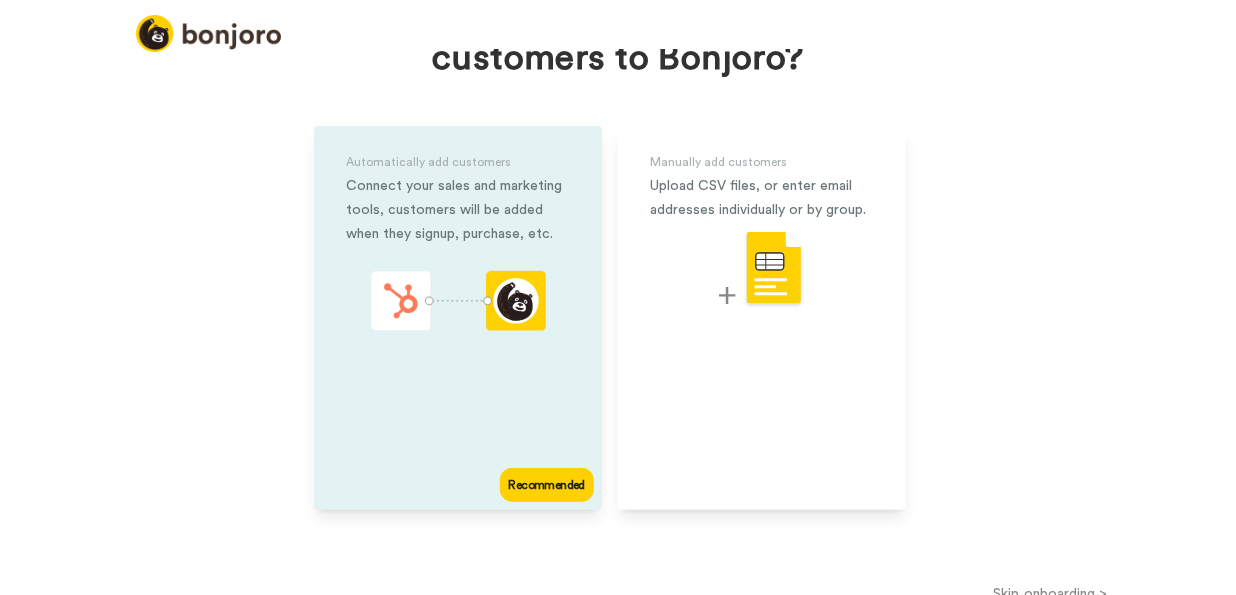 scroll, scrollTop: 148, scrollLeft: 0, axis: vertical 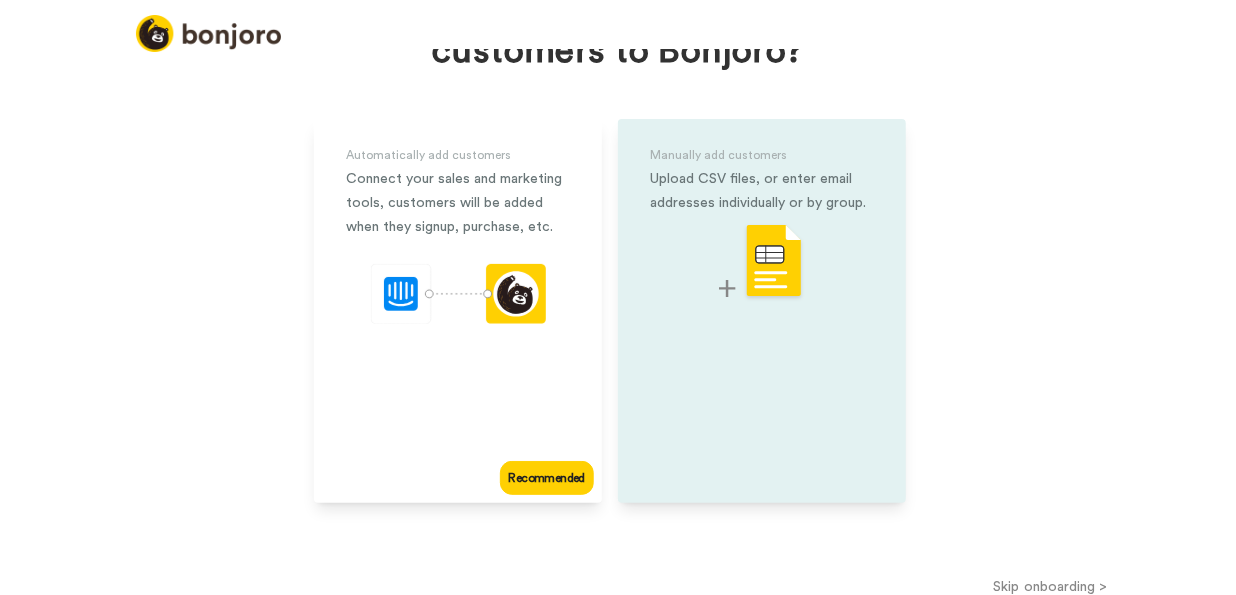 click on "Manually add customers  Upload CSV files, or enter email addresses individually or by group." at bounding box center [762, 311] 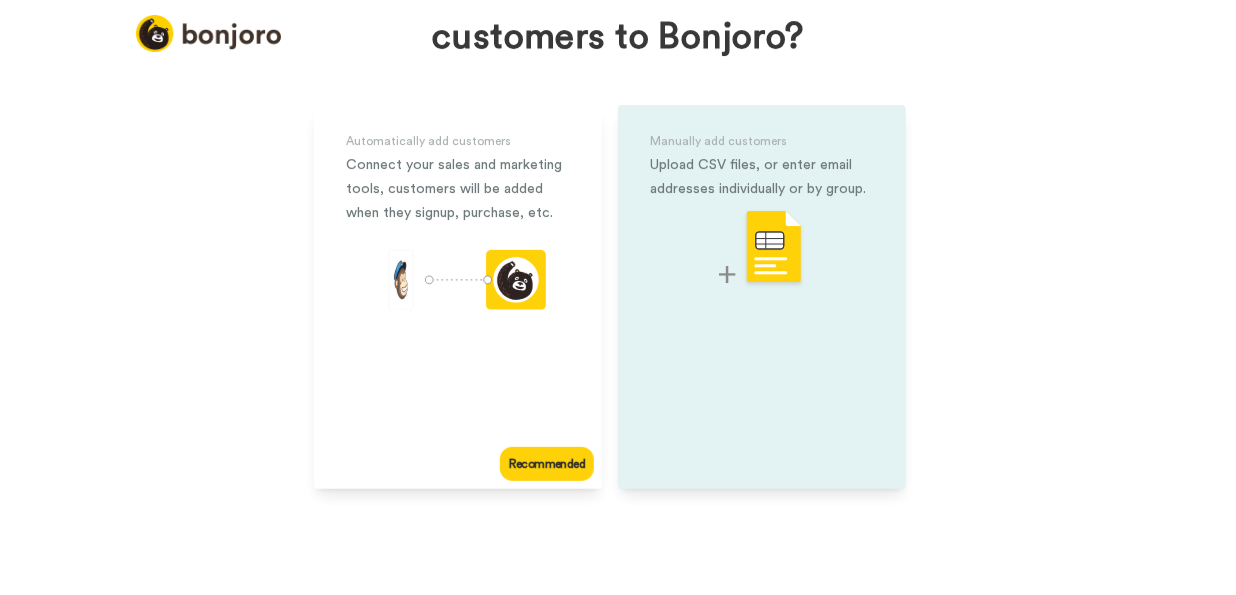 scroll, scrollTop: 128, scrollLeft: 0, axis: vertical 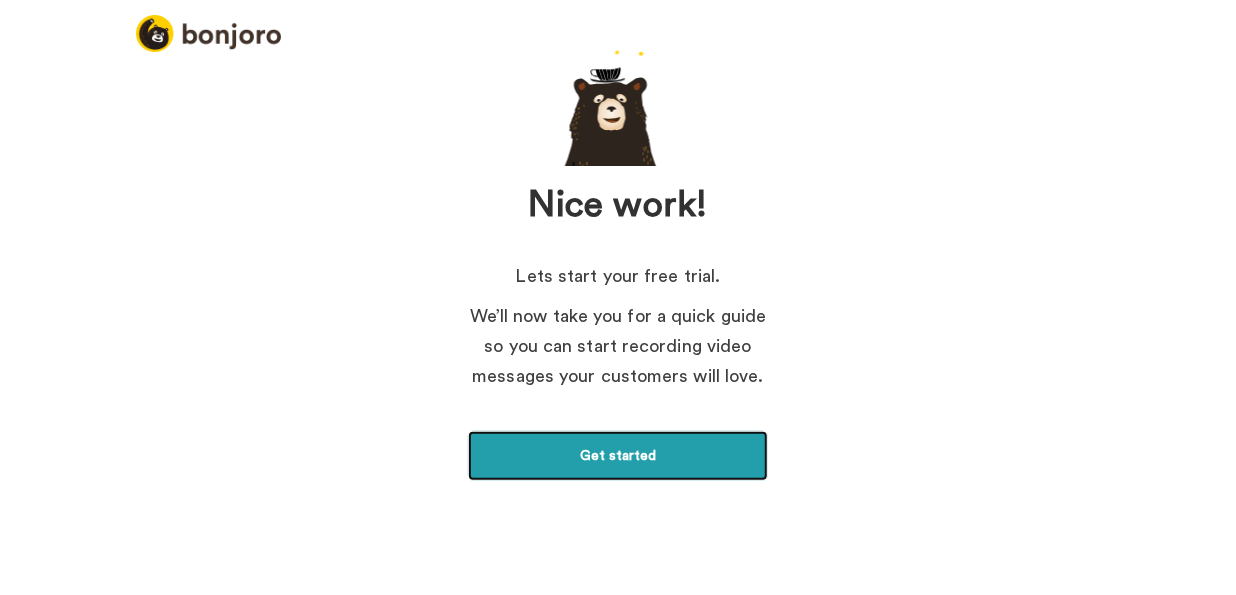 click on "Get started" at bounding box center [618, 456] 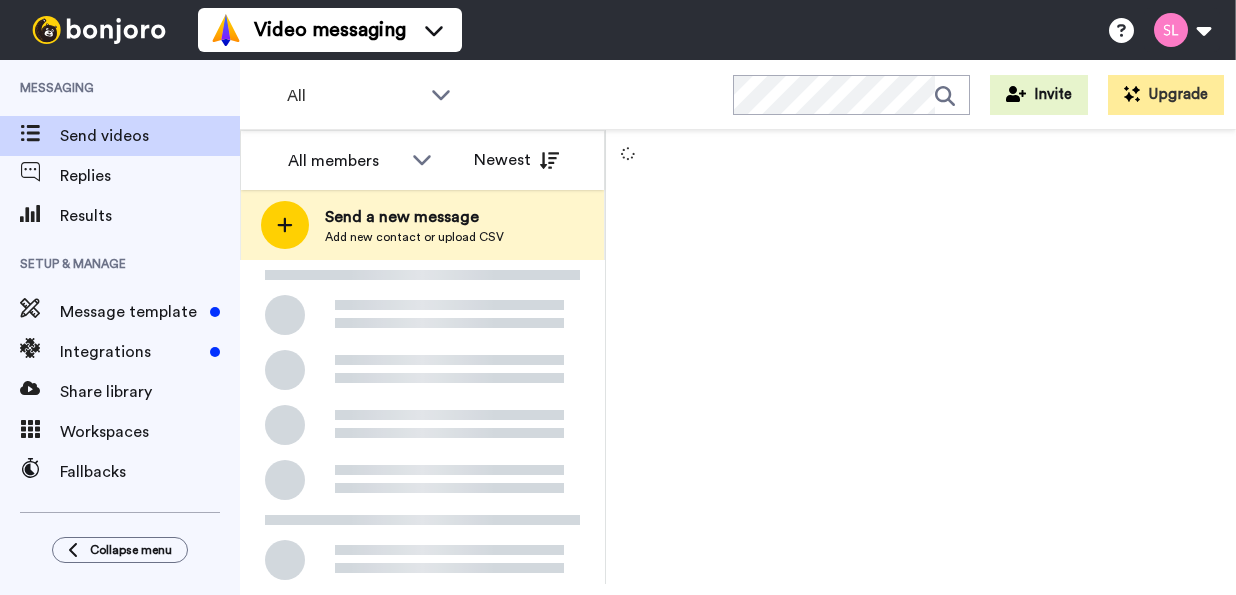 scroll, scrollTop: 0, scrollLeft: 0, axis: both 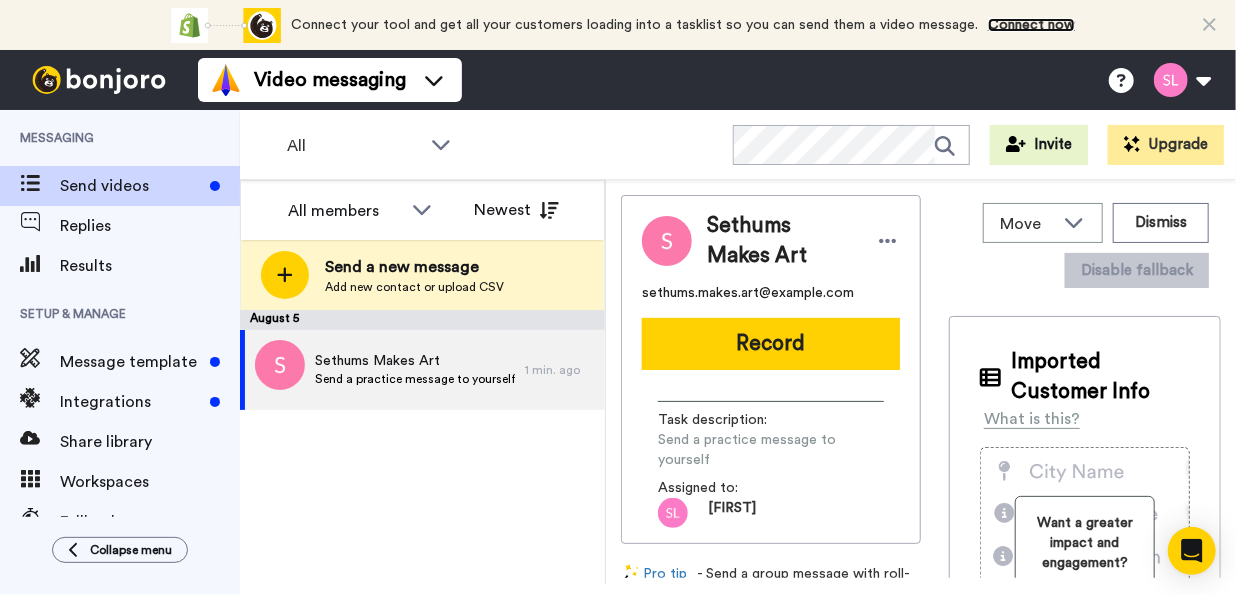 click on "Connect now" at bounding box center (1031, 25) 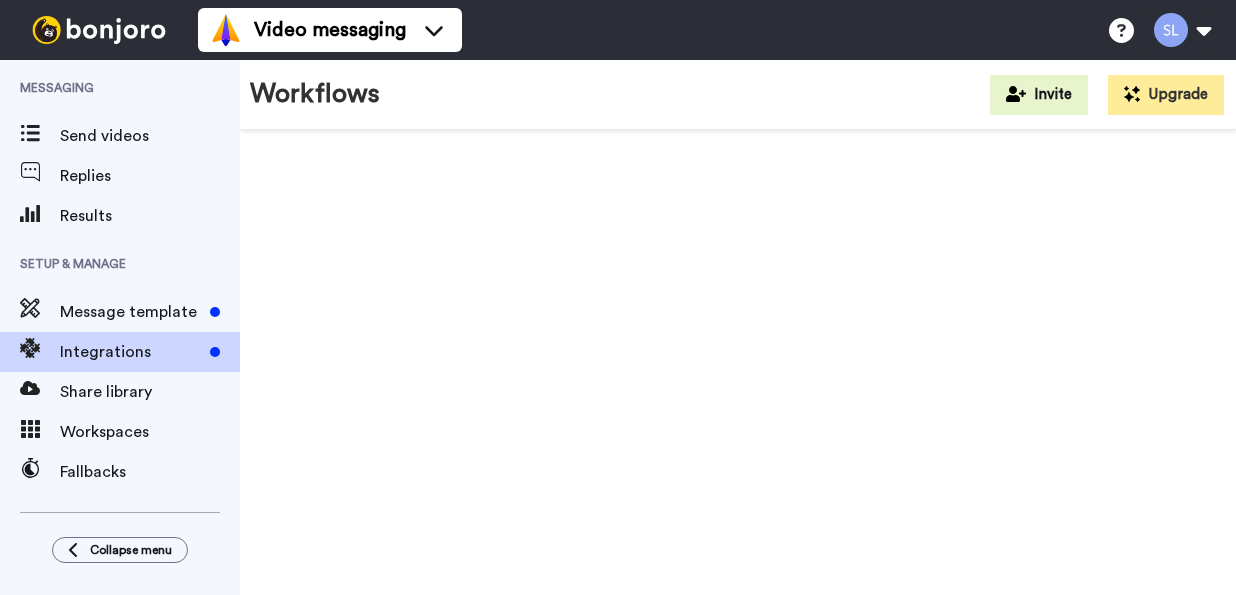scroll, scrollTop: 0, scrollLeft: 0, axis: both 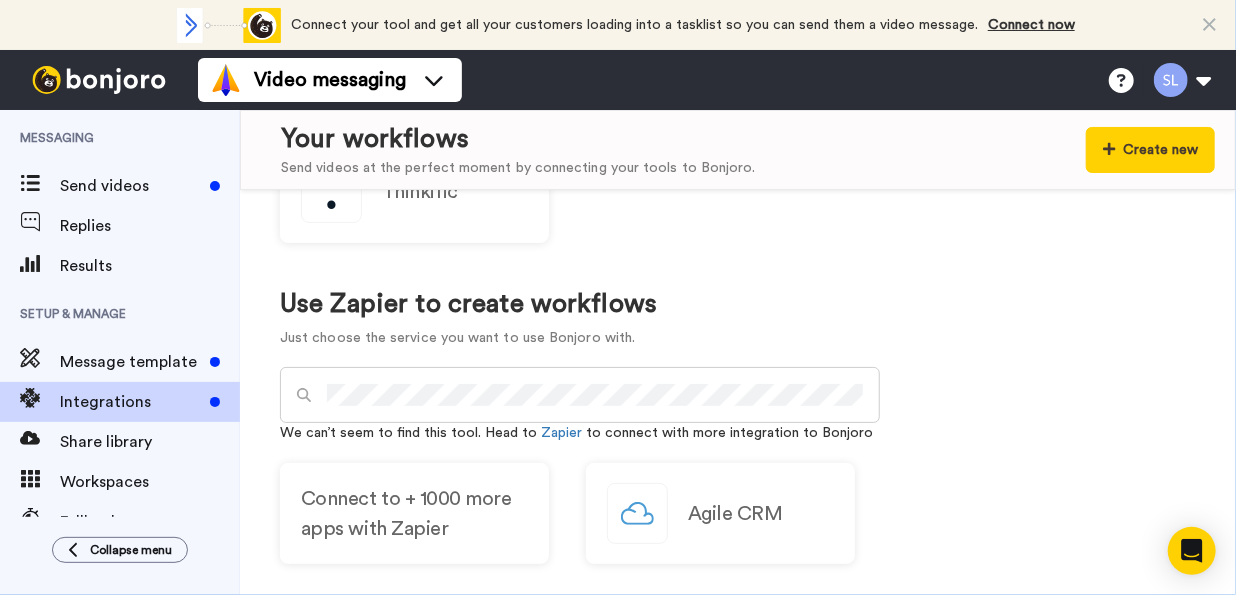 click at bounding box center (580, 395) 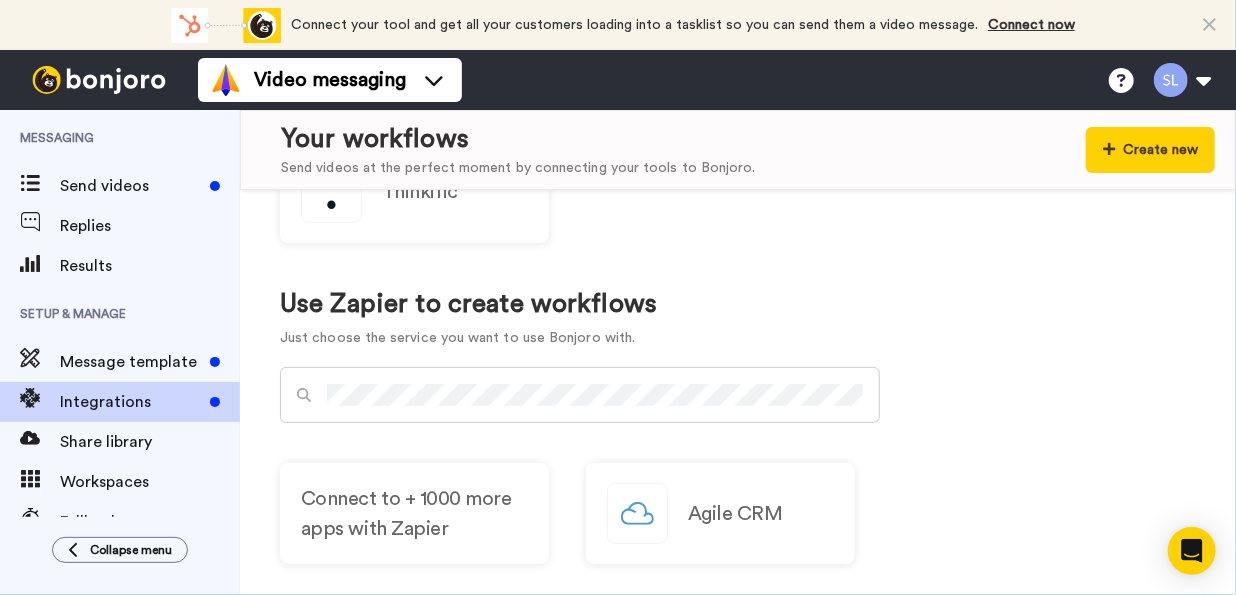 click on "Use Zapier to create workflows Just choose the service you want to use Bonjoro with." at bounding box center [738, 319] 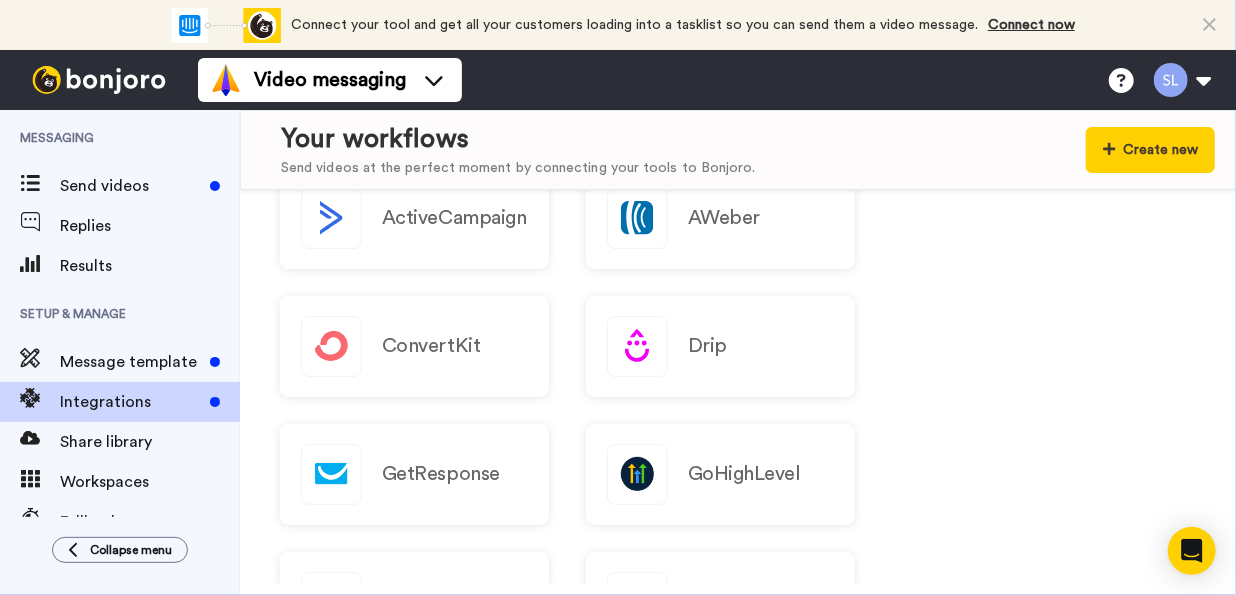 scroll, scrollTop: 0, scrollLeft: 0, axis: both 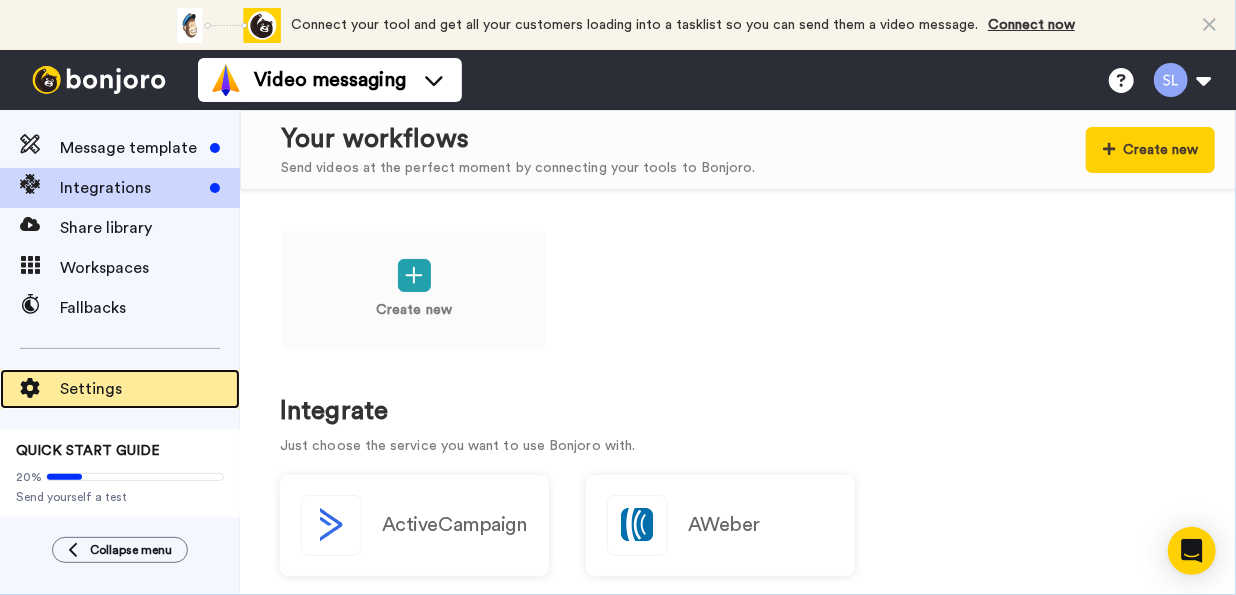 click on "Settings" at bounding box center (150, 389) 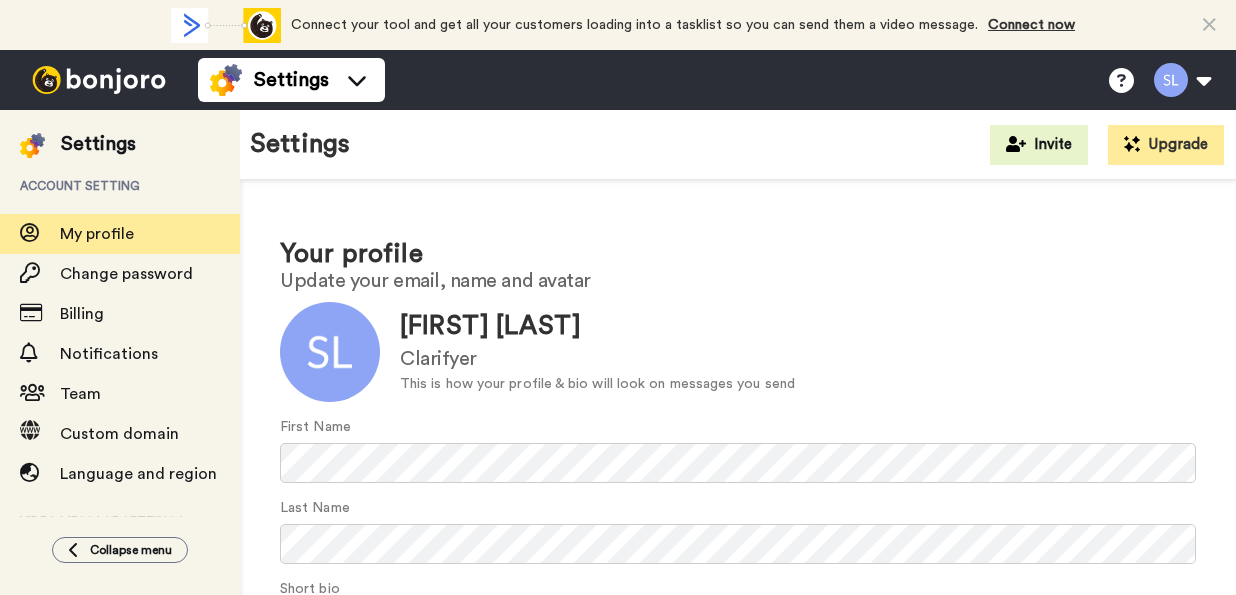 scroll, scrollTop: 0, scrollLeft: 0, axis: both 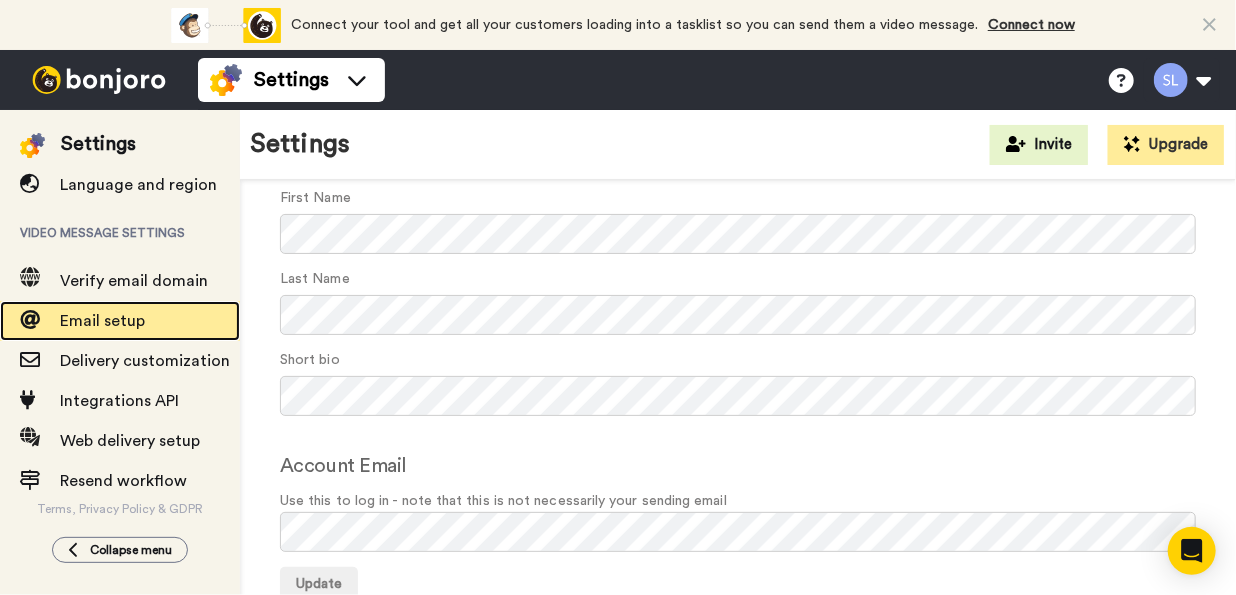 click on "Email setup" at bounding box center [102, 321] 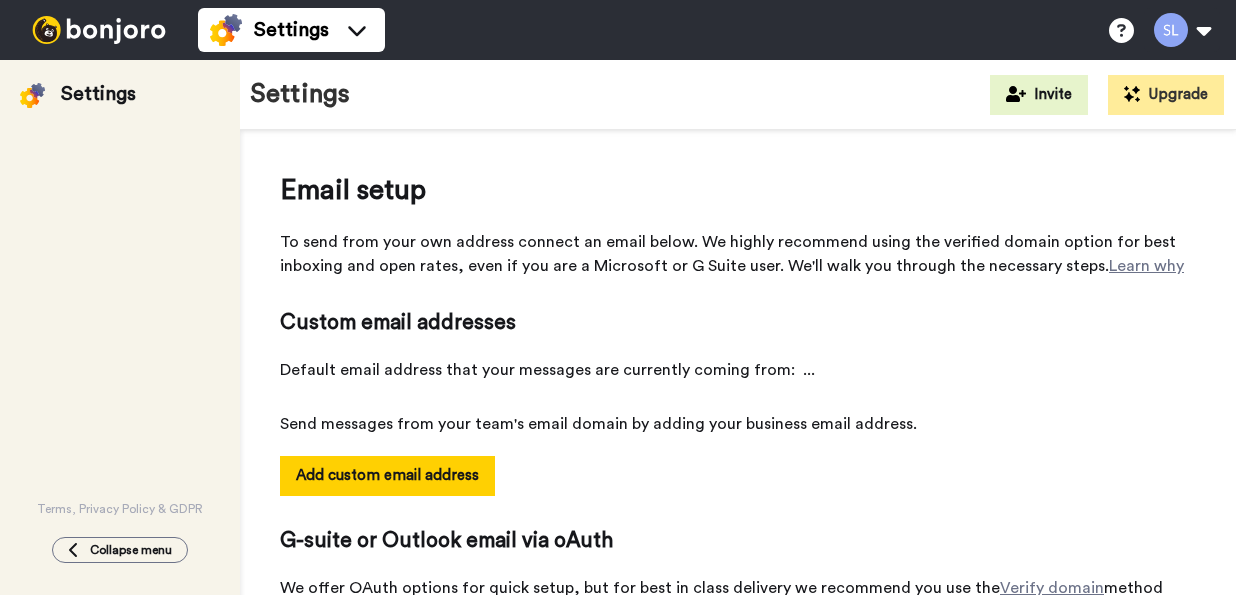 scroll, scrollTop: 0, scrollLeft: 0, axis: both 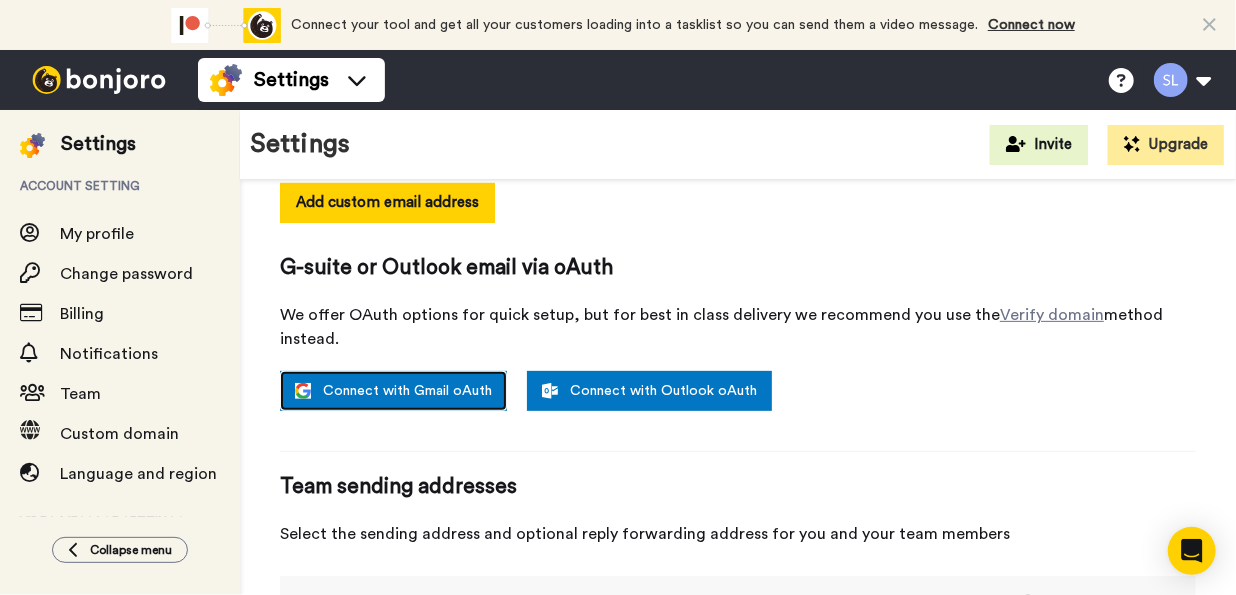 click on "Connect with Gmail oAuth" at bounding box center [393, 391] 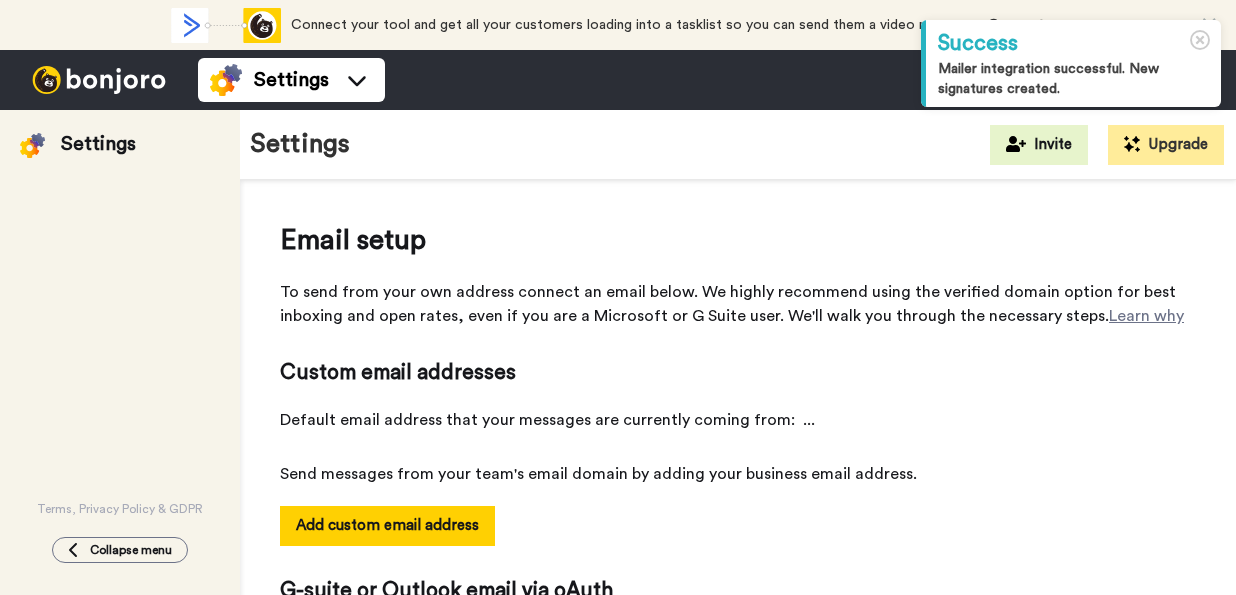 scroll, scrollTop: 0, scrollLeft: 0, axis: both 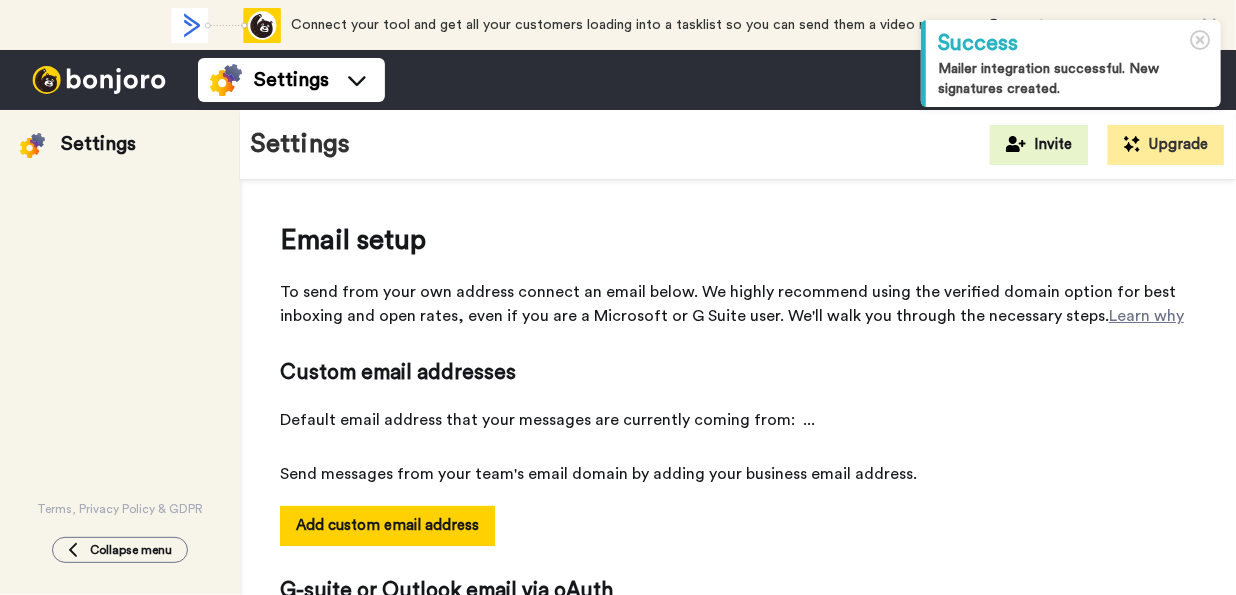 select on "163384" 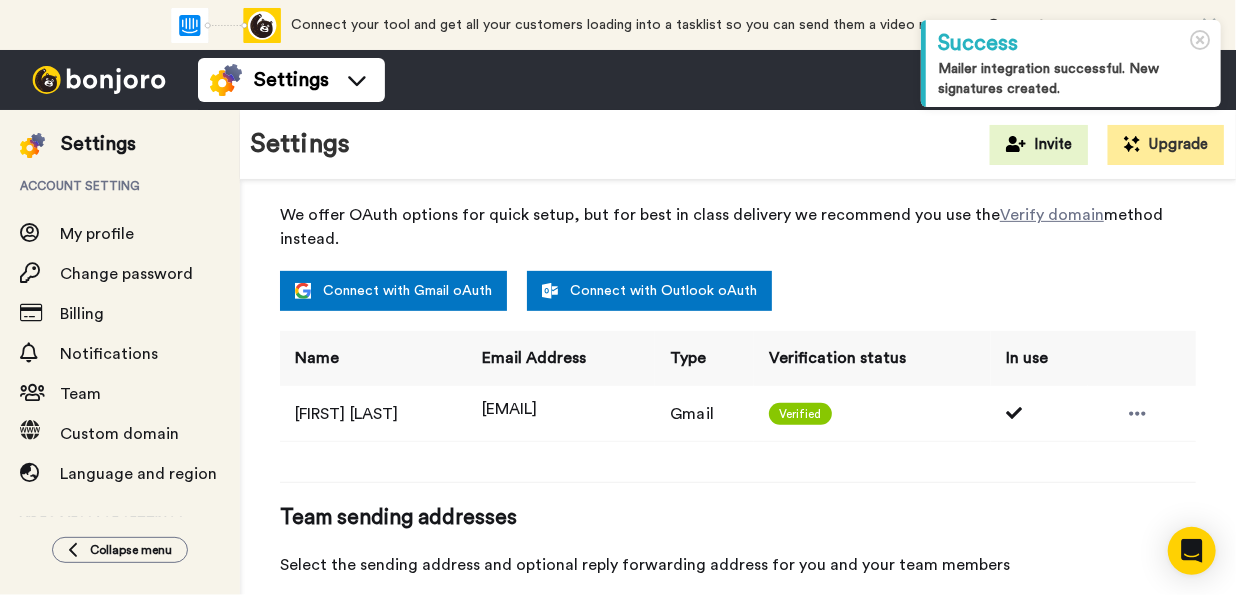 scroll, scrollTop: 436, scrollLeft: 0, axis: vertical 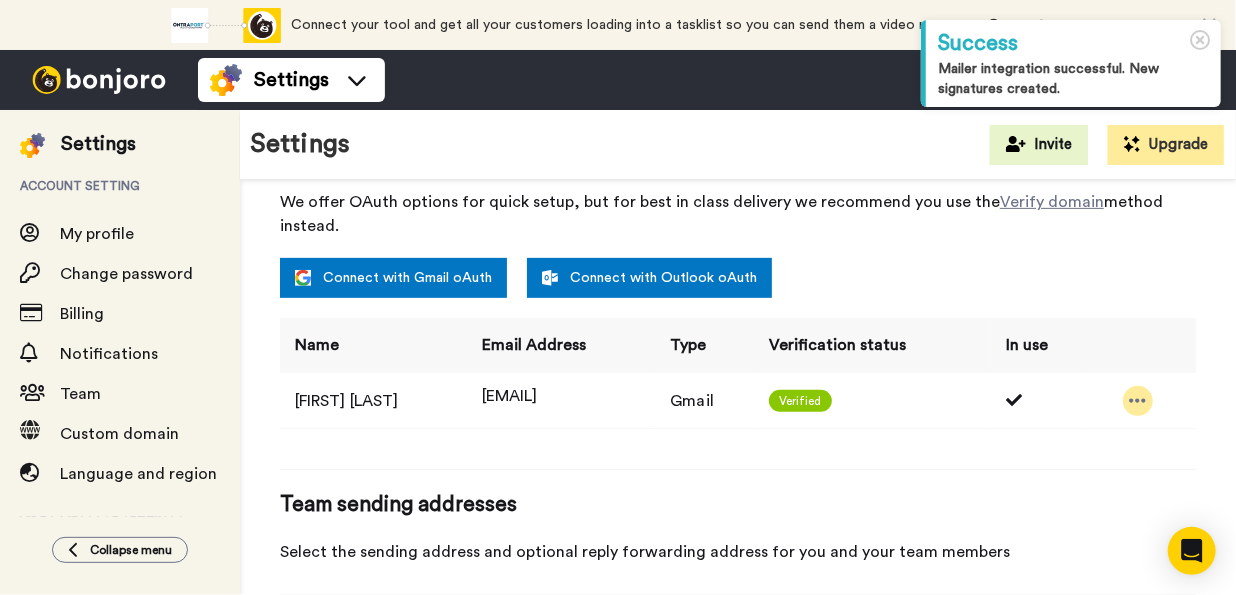 click 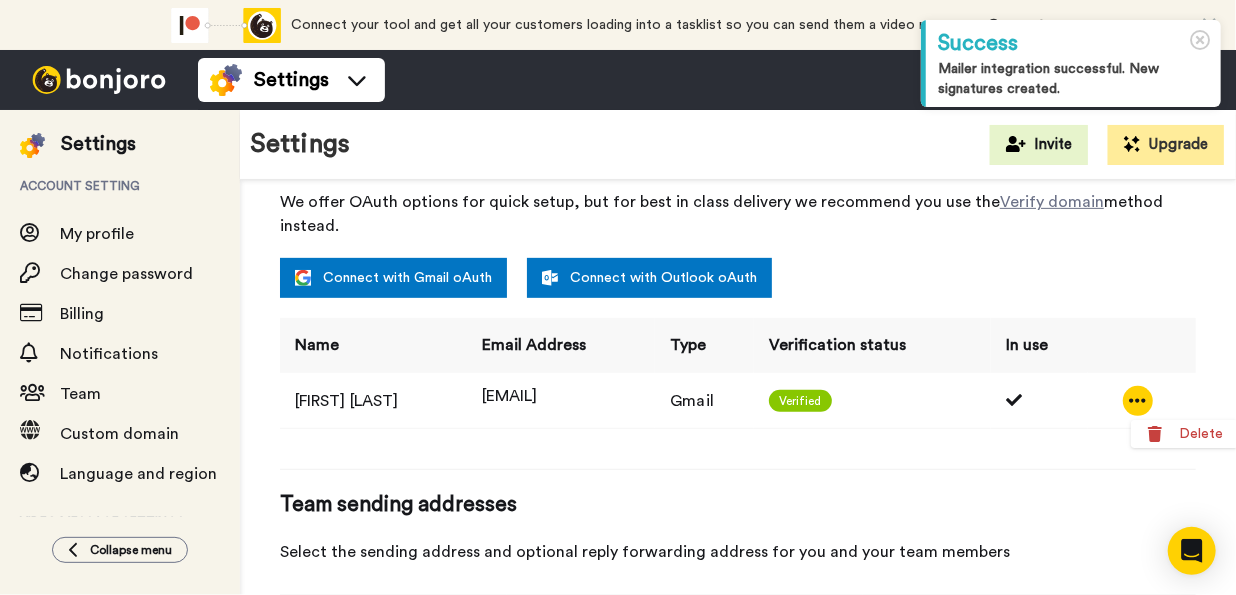 click on "Name Email Address Type Verification status In use [FIRST] [LAST] [EMAIL] Gmail Verified" at bounding box center (738, 383) 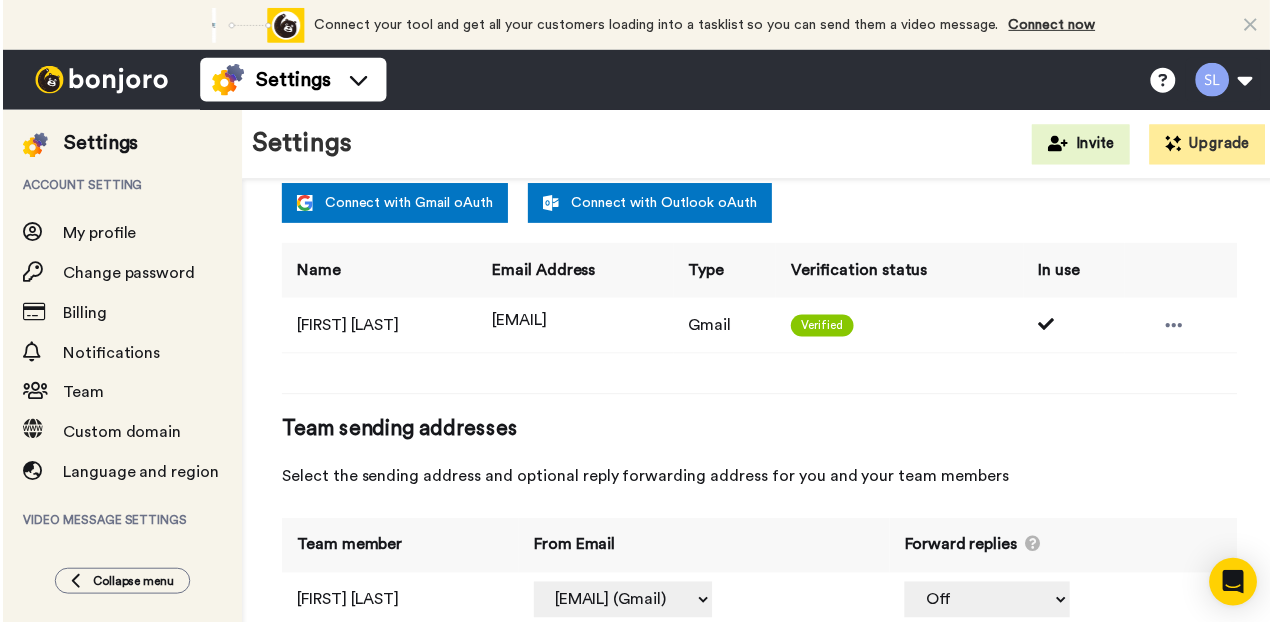 scroll, scrollTop: 493, scrollLeft: 0, axis: vertical 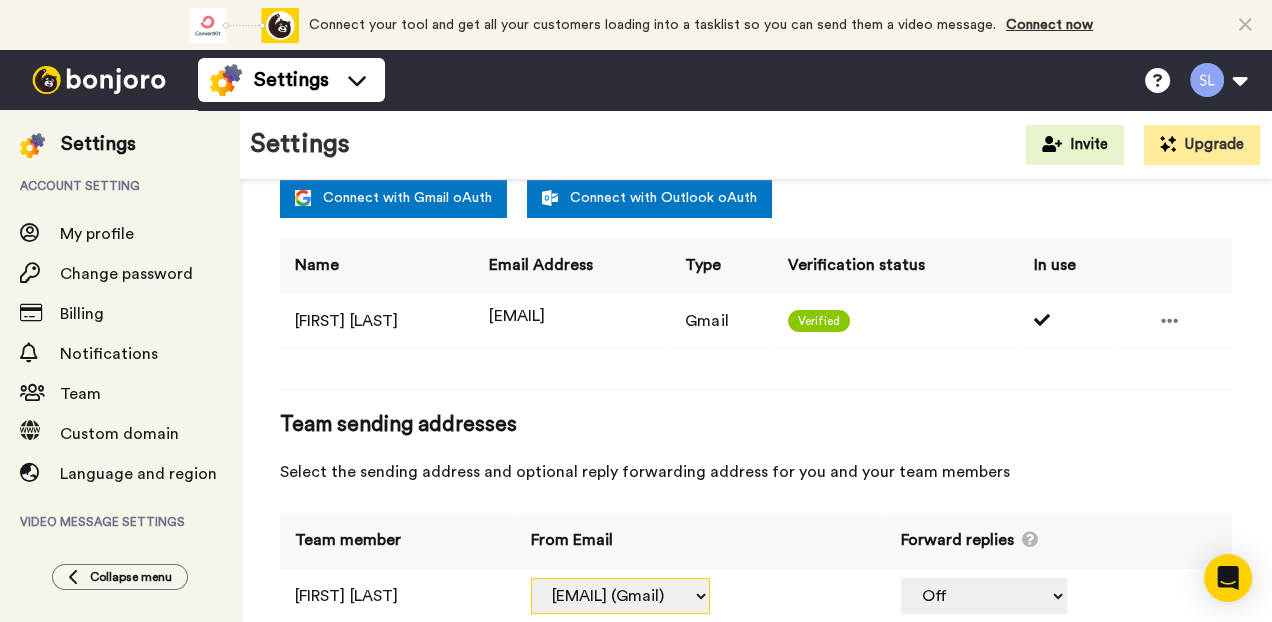 click on "seth.lepore@inbound.bonjoromail.com (Default) sethums.makes.art@gmail.com (Gmail)" at bounding box center (620, 596) 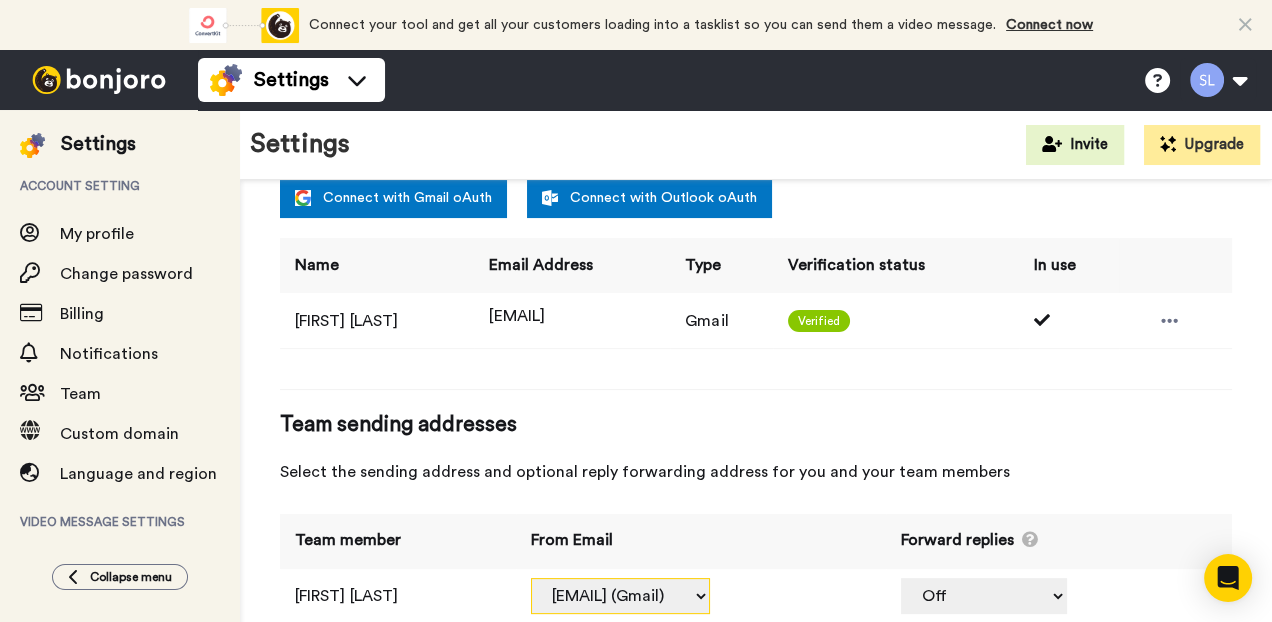 scroll, scrollTop: 5, scrollLeft: 0, axis: vertical 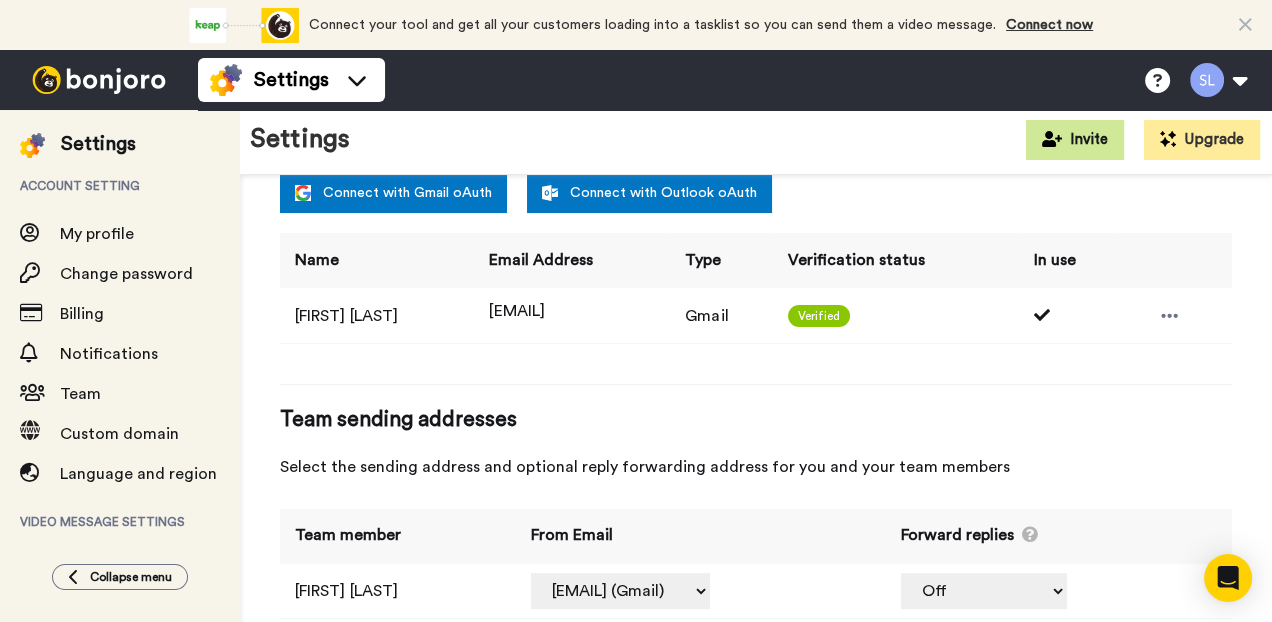click on "Invite" at bounding box center [1075, 140] 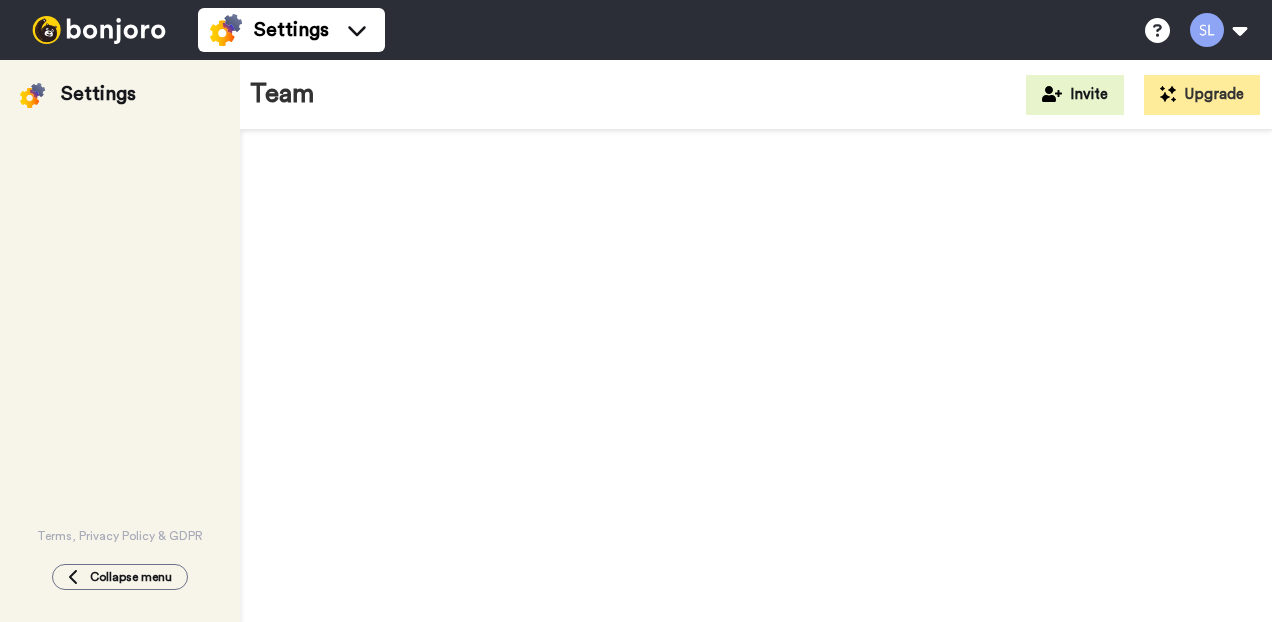 scroll, scrollTop: 0, scrollLeft: 0, axis: both 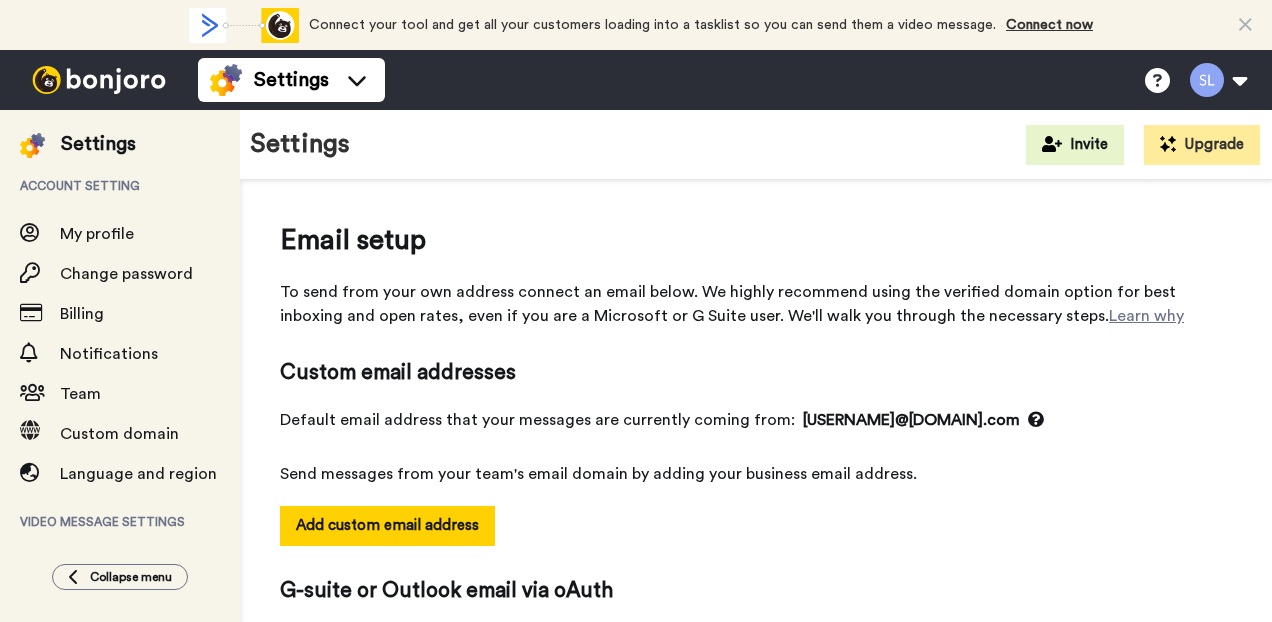 select on "163384" 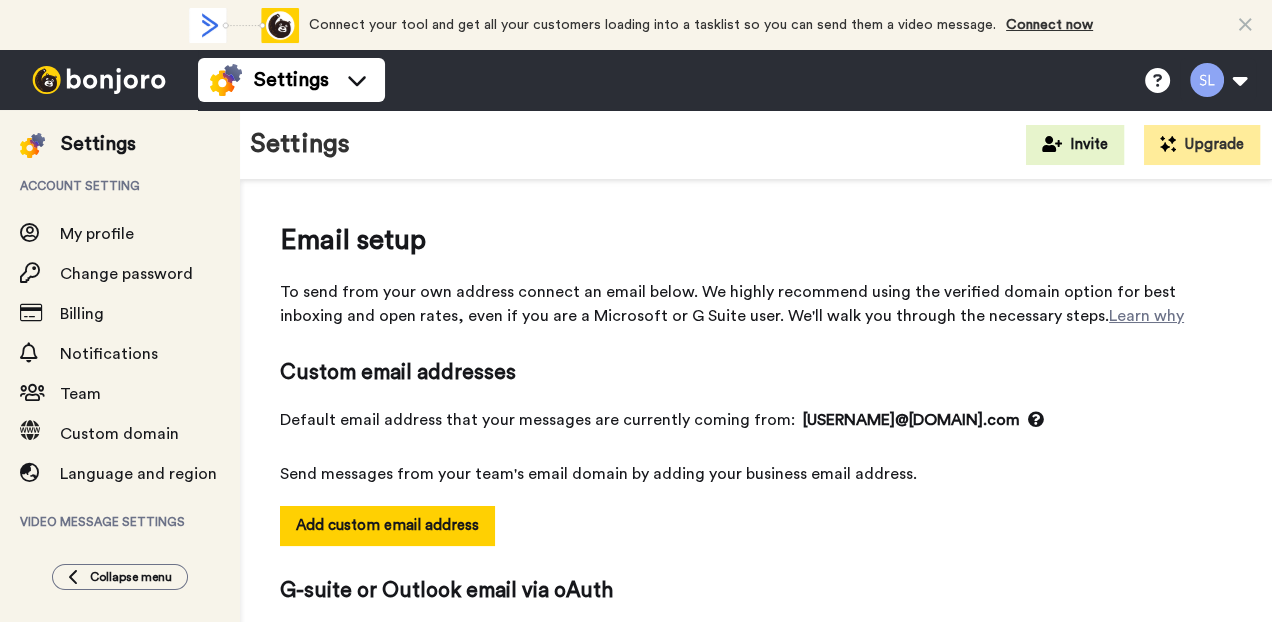 scroll, scrollTop: 0, scrollLeft: 0, axis: both 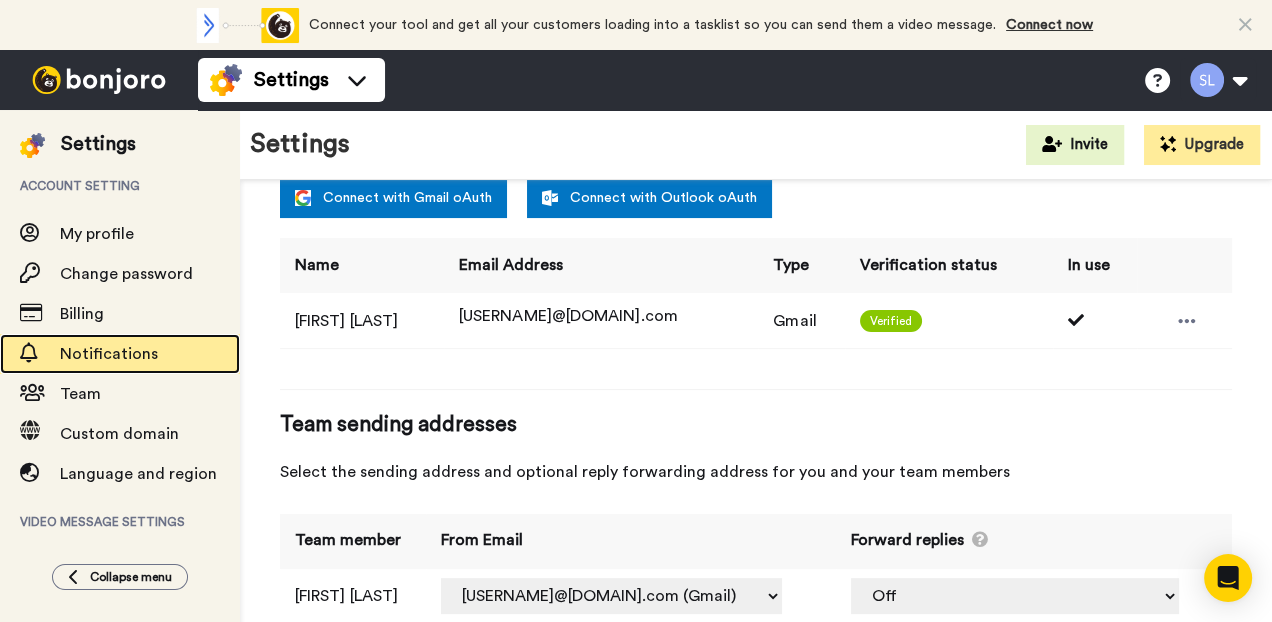 click on "Notifications" at bounding box center (150, 354) 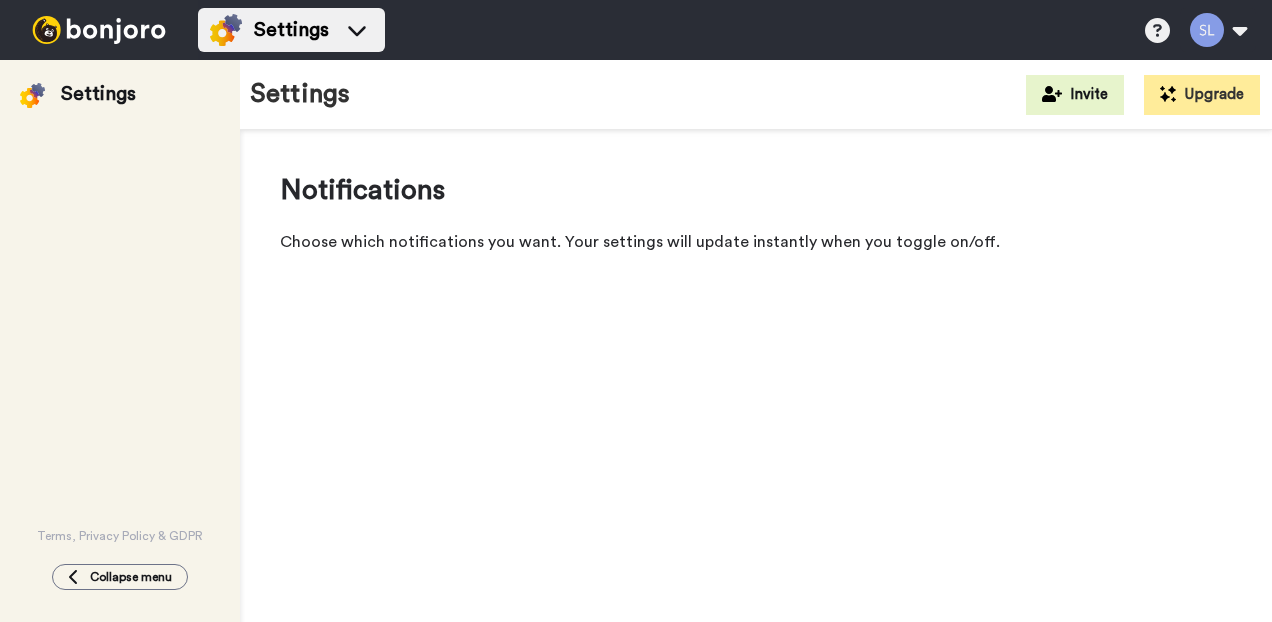scroll, scrollTop: 0, scrollLeft: 0, axis: both 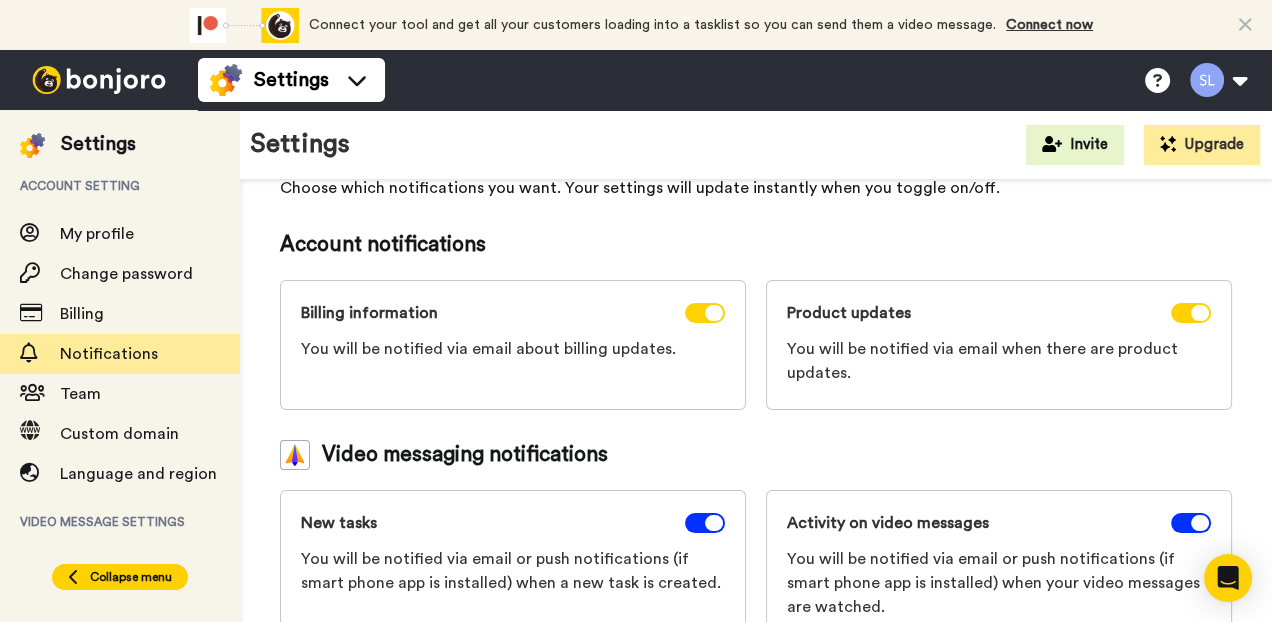 click on "Collapse menu" at bounding box center [131, 577] 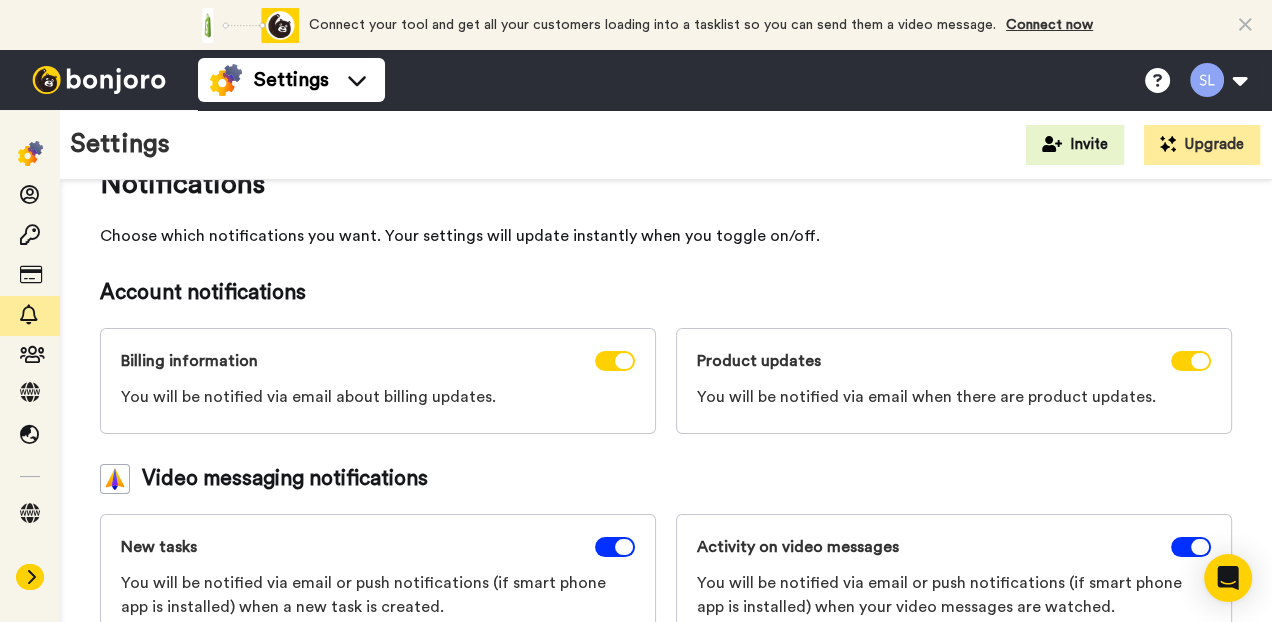 scroll, scrollTop: 55, scrollLeft: 0, axis: vertical 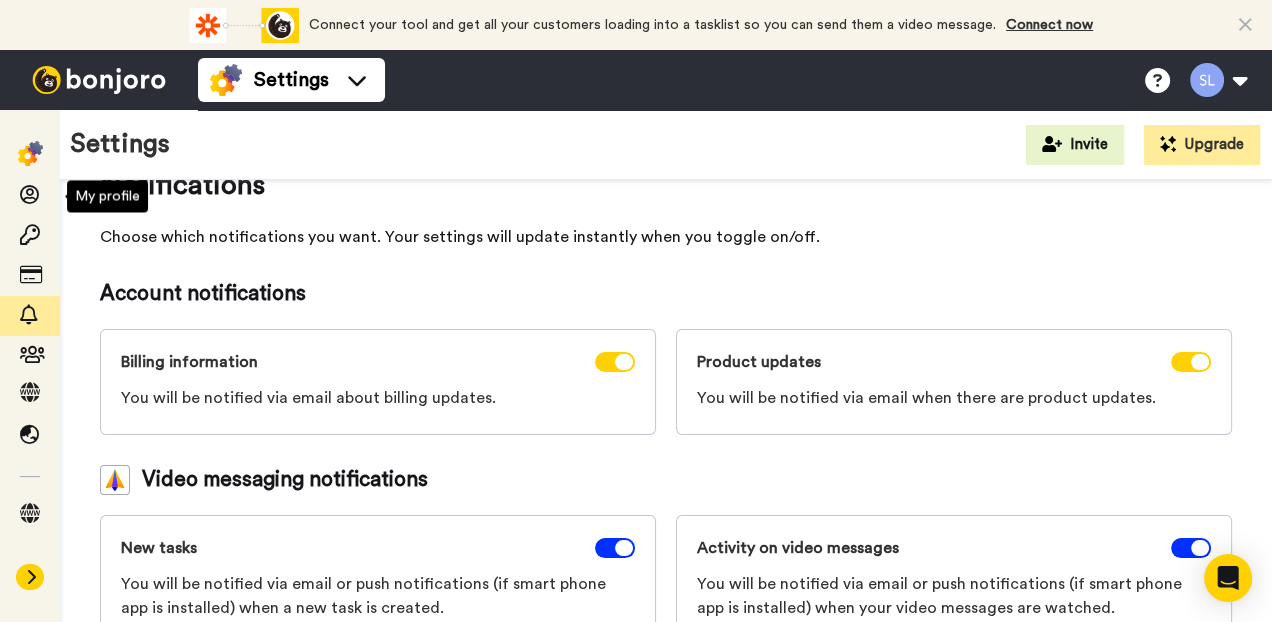 click at bounding box center [30, 153] 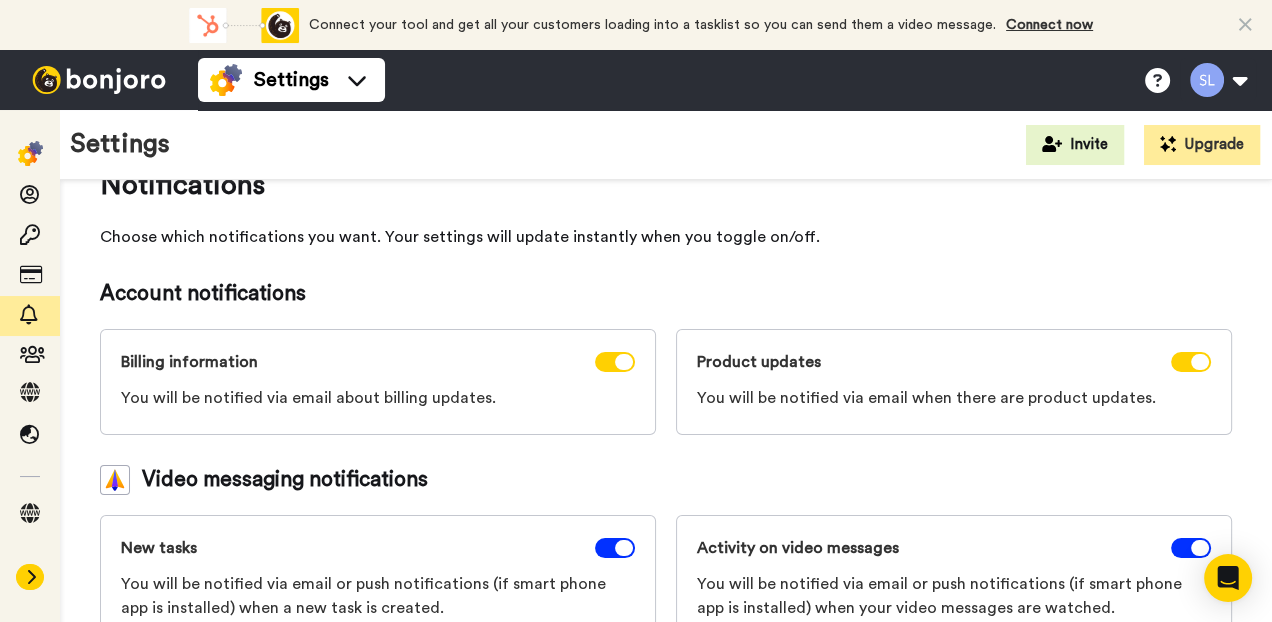 click 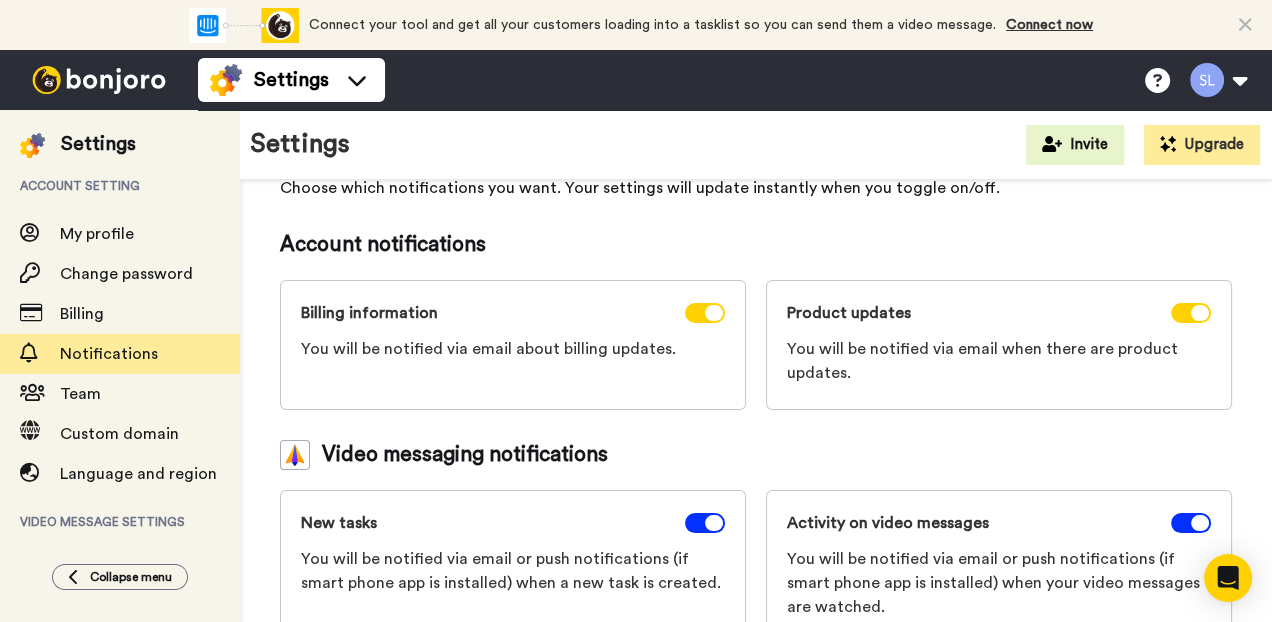 click at bounding box center (99, 80) 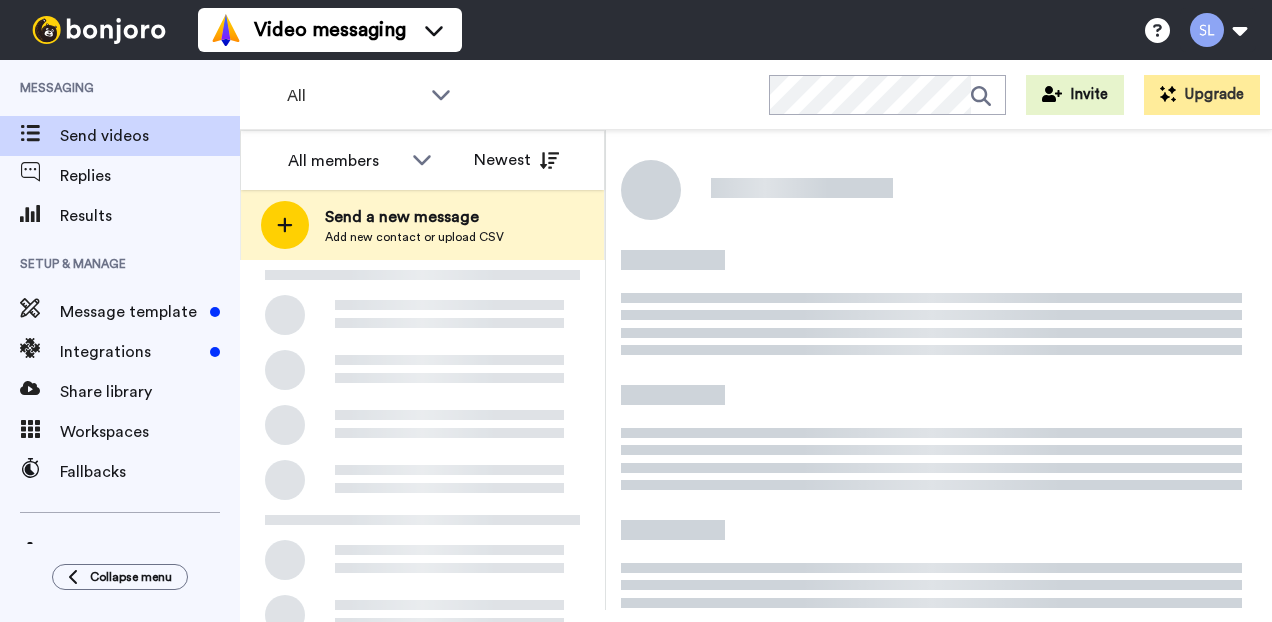 scroll, scrollTop: 0, scrollLeft: 0, axis: both 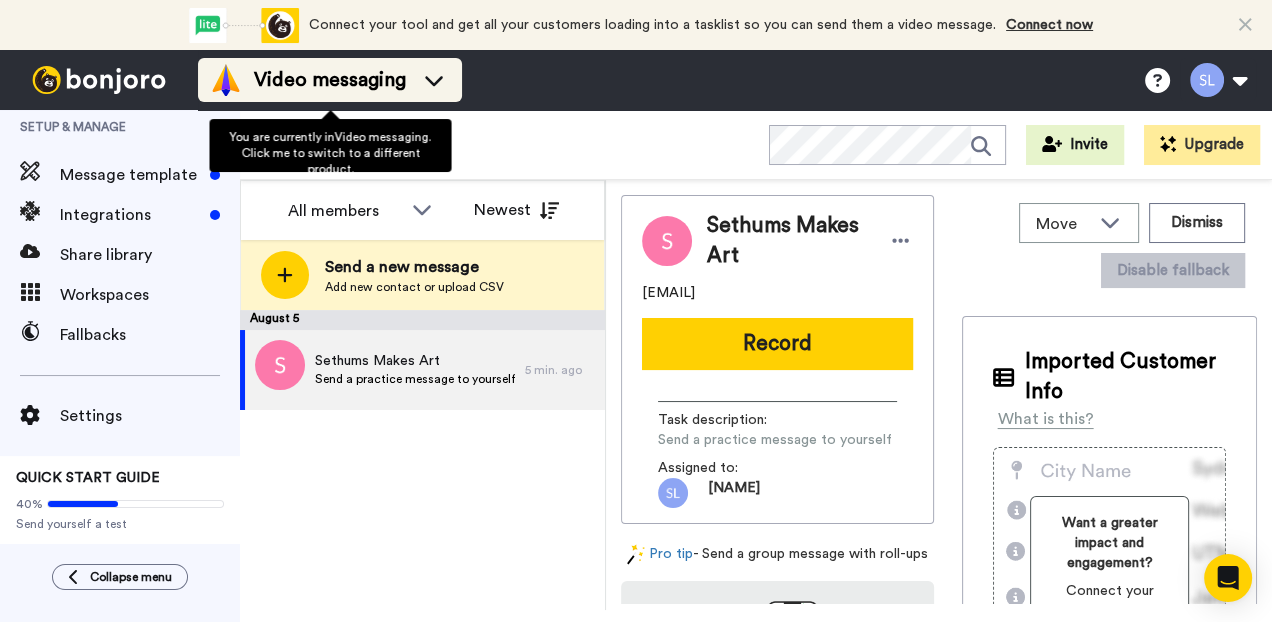 click 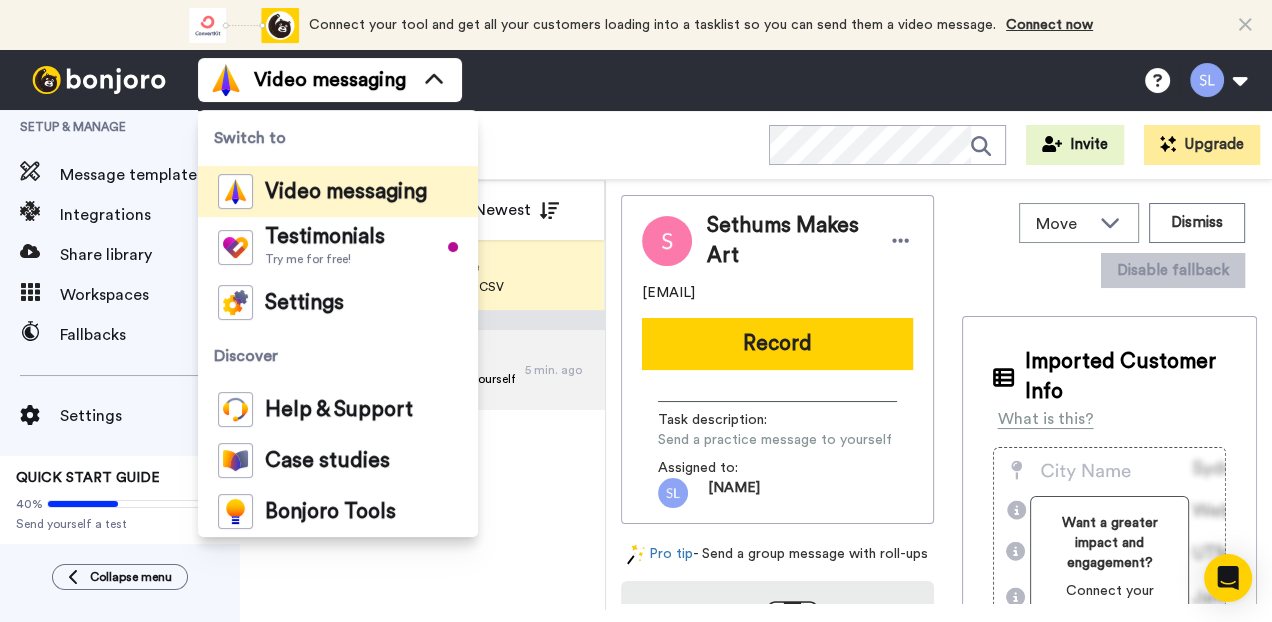 click on "Video messaging Switch to Video messaging Testimonials Try me for free! Settings Discover Help & Support Case studies Bonjoro Tools   Help docs   Settings My Profile Change Password Billing Affiliates Help Docs Settings Logout" at bounding box center (735, 80) 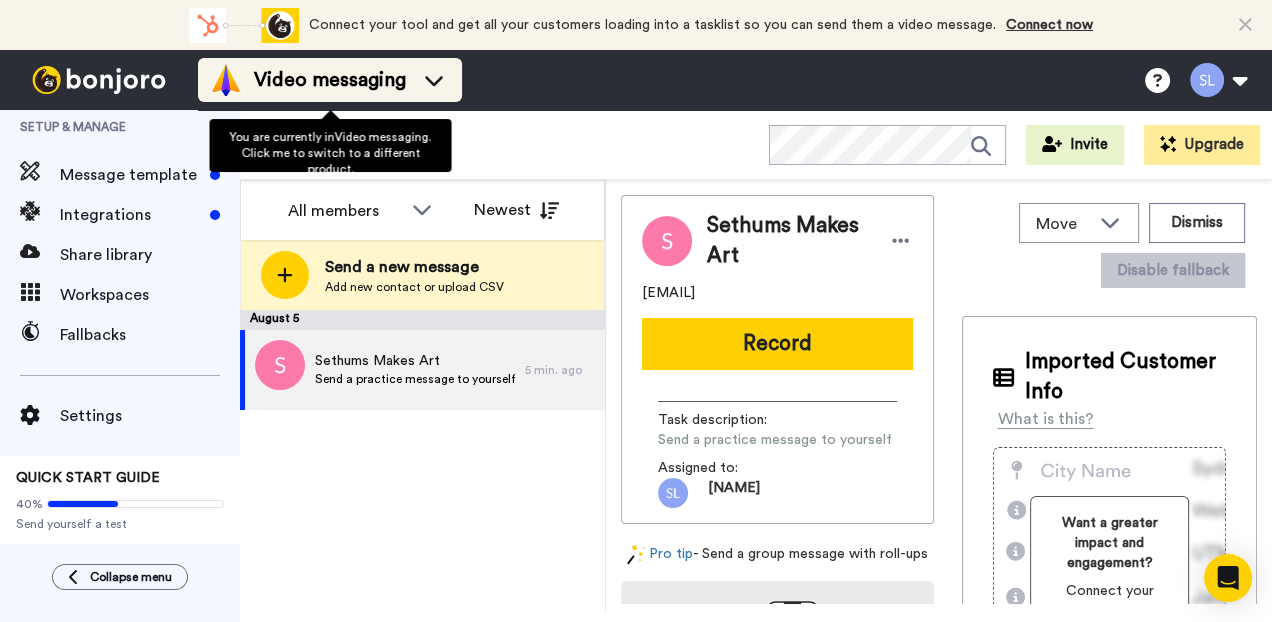 click on "Video messaging" at bounding box center (330, 80) 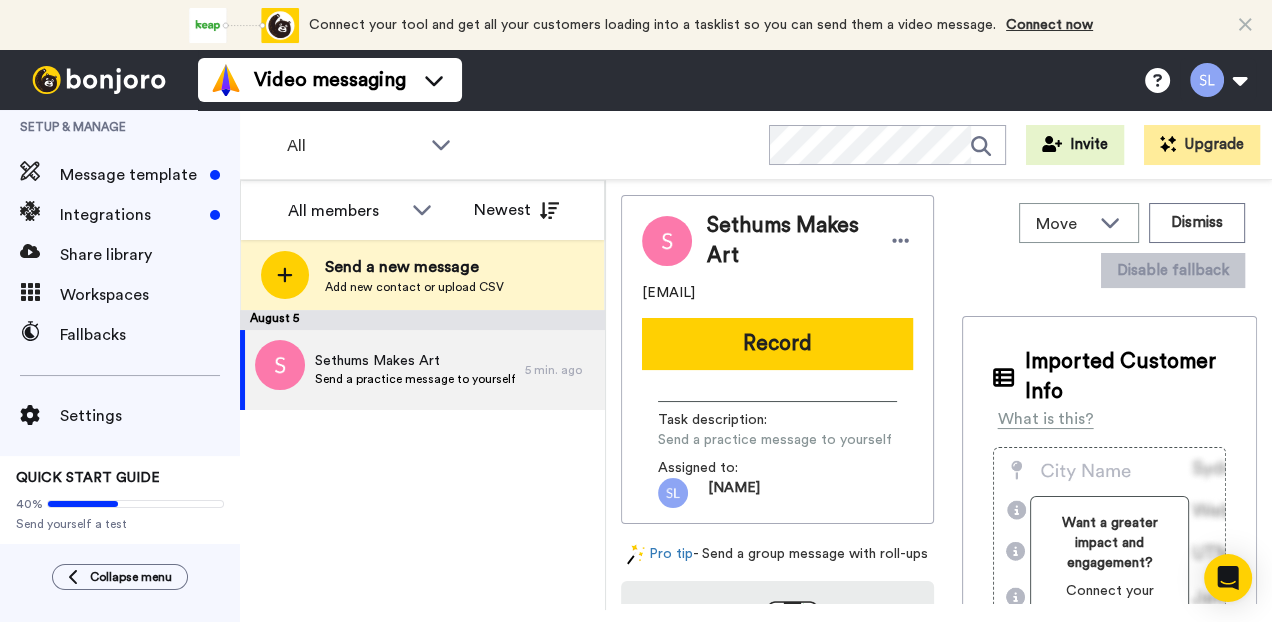 click on "Video messaging Switch to Video messaging Testimonials Try me for free! Settings Discover Help & Support Case studies Bonjoro Tools   Help docs   Settings My Profile Change Password Billing Affiliates Help Docs Settings Logout" at bounding box center (735, 80) 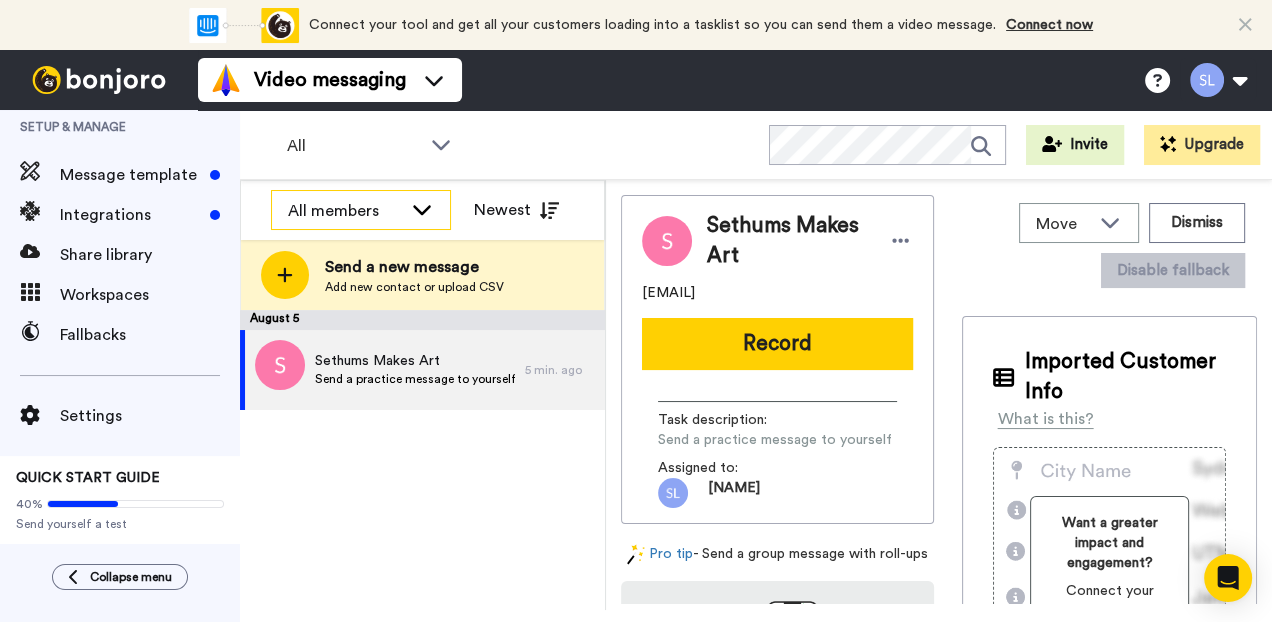 click 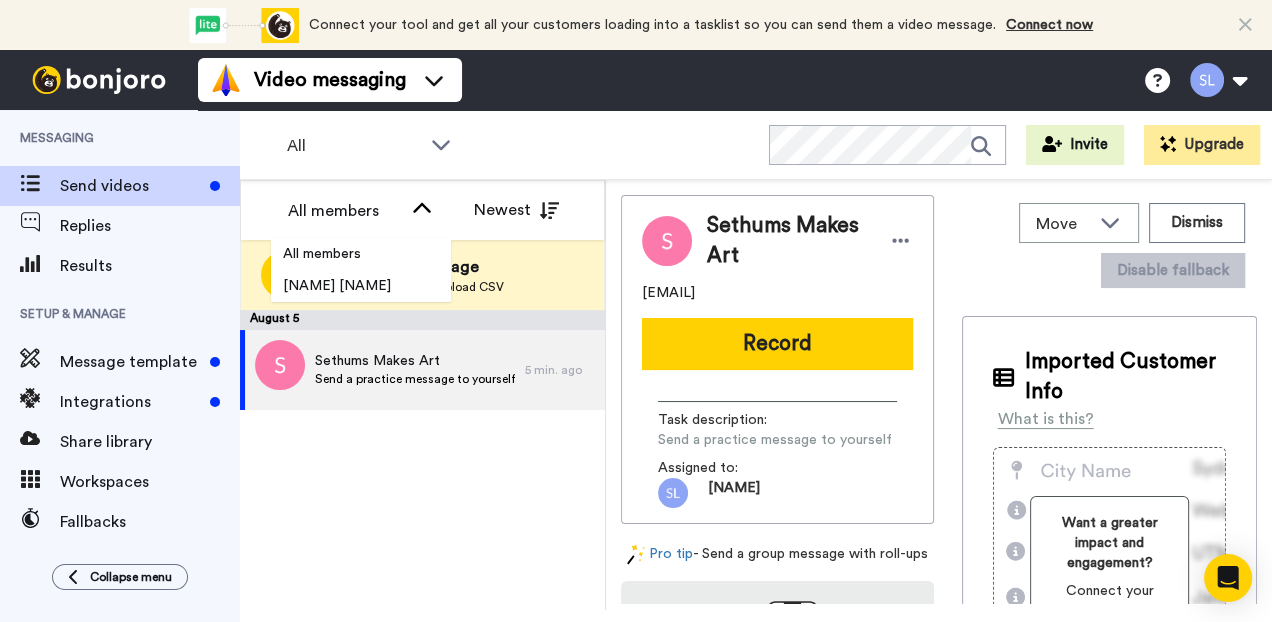 click on "All WORKSPACES View all All Default Task List + Add a new workspace
Invite Upgrade" at bounding box center [756, 145] 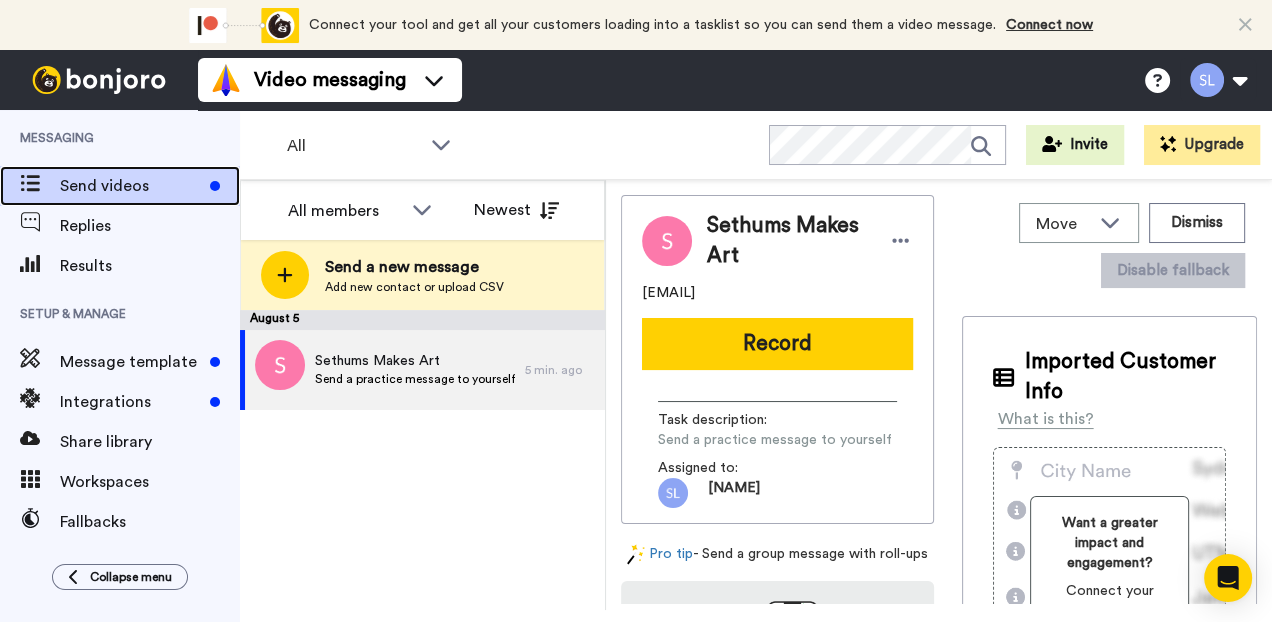 click on "Send videos" at bounding box center [131, 186] 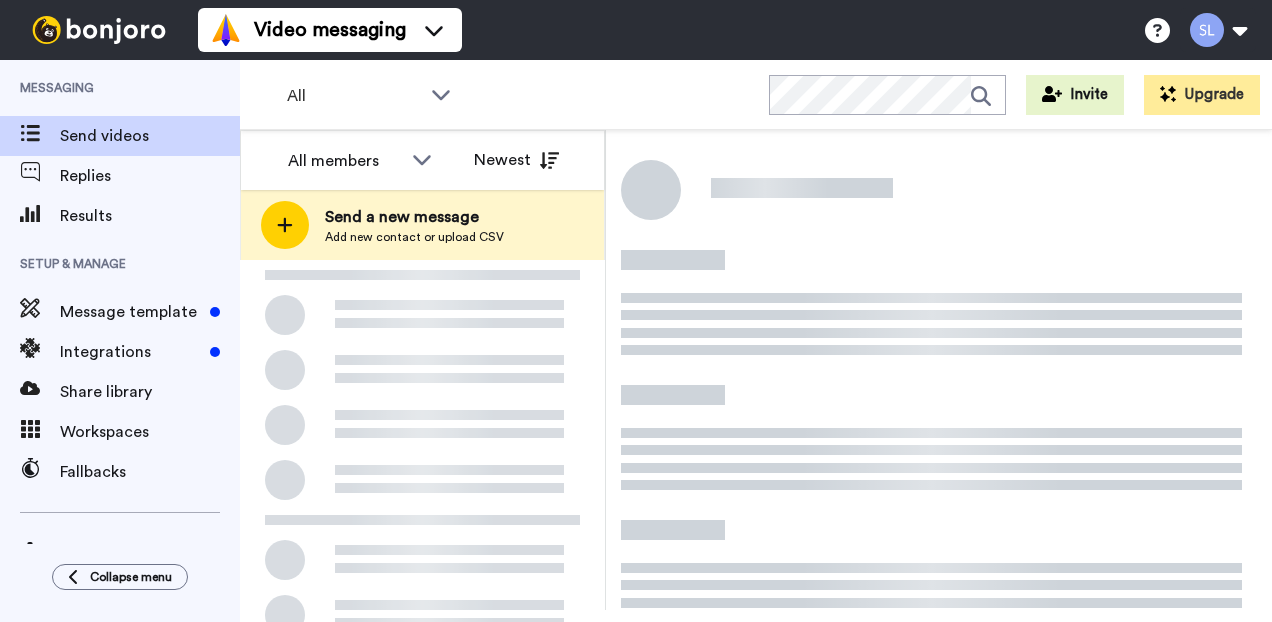 scroll, scrollTop: 0, scrollLeft: 0, axis: both 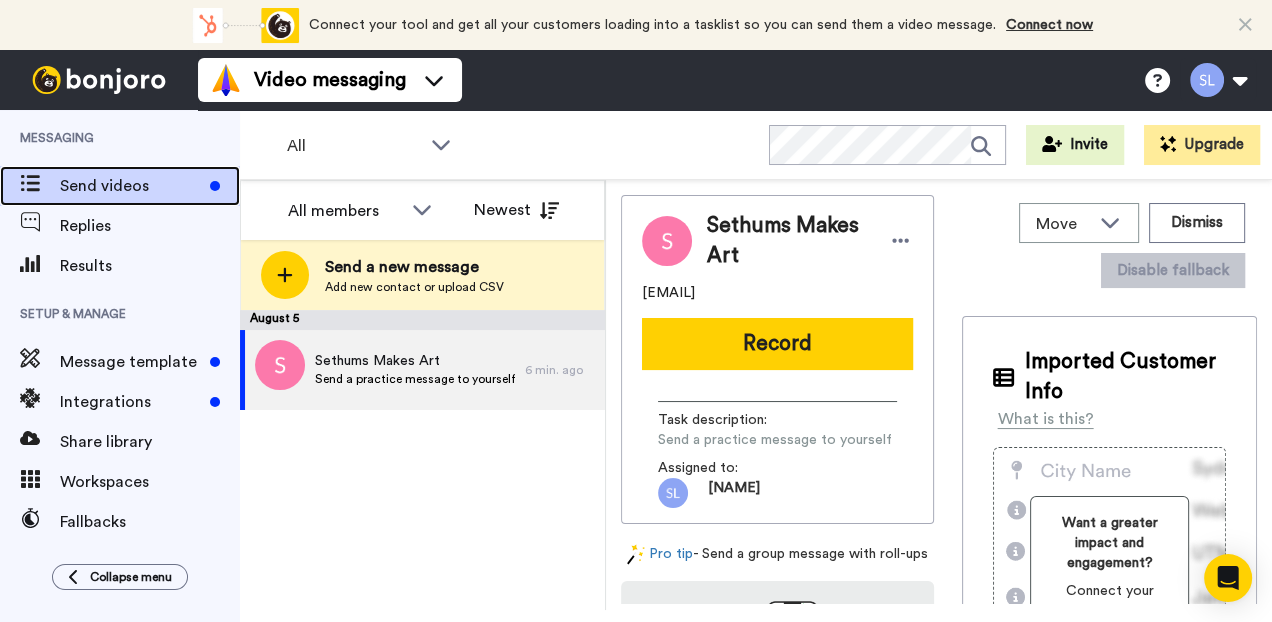 click on "Send videos" at bounding box center [131, 186] 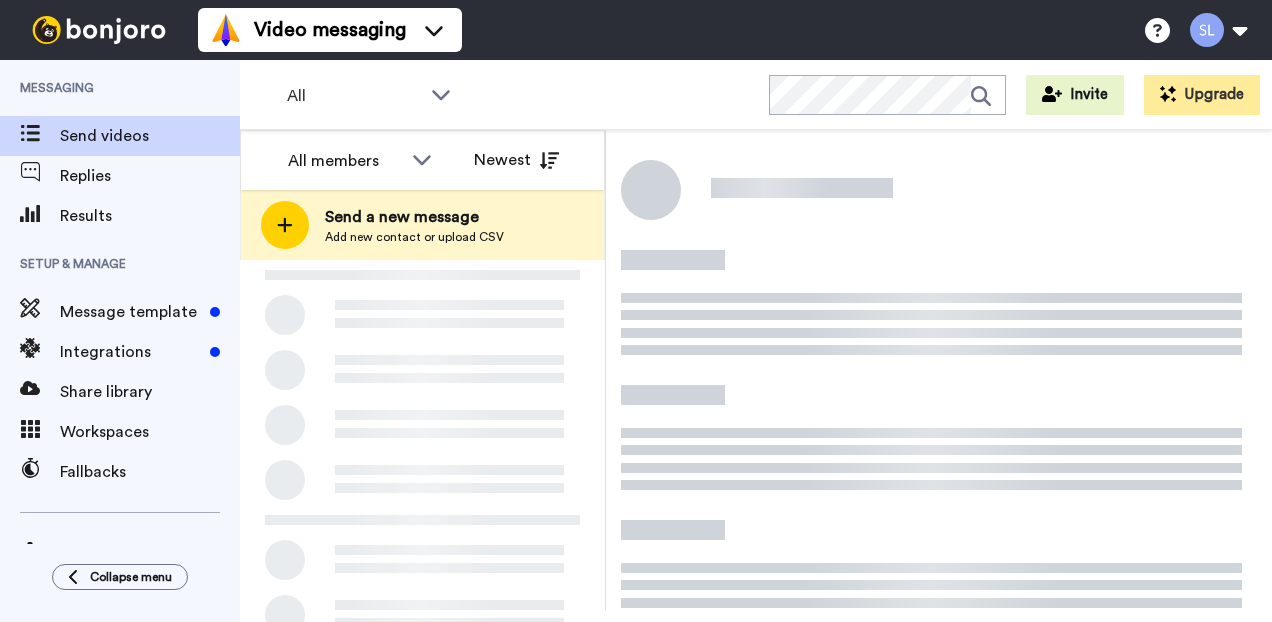 scroll, scrollTop: 0, scrollLeft: 0, axis: both 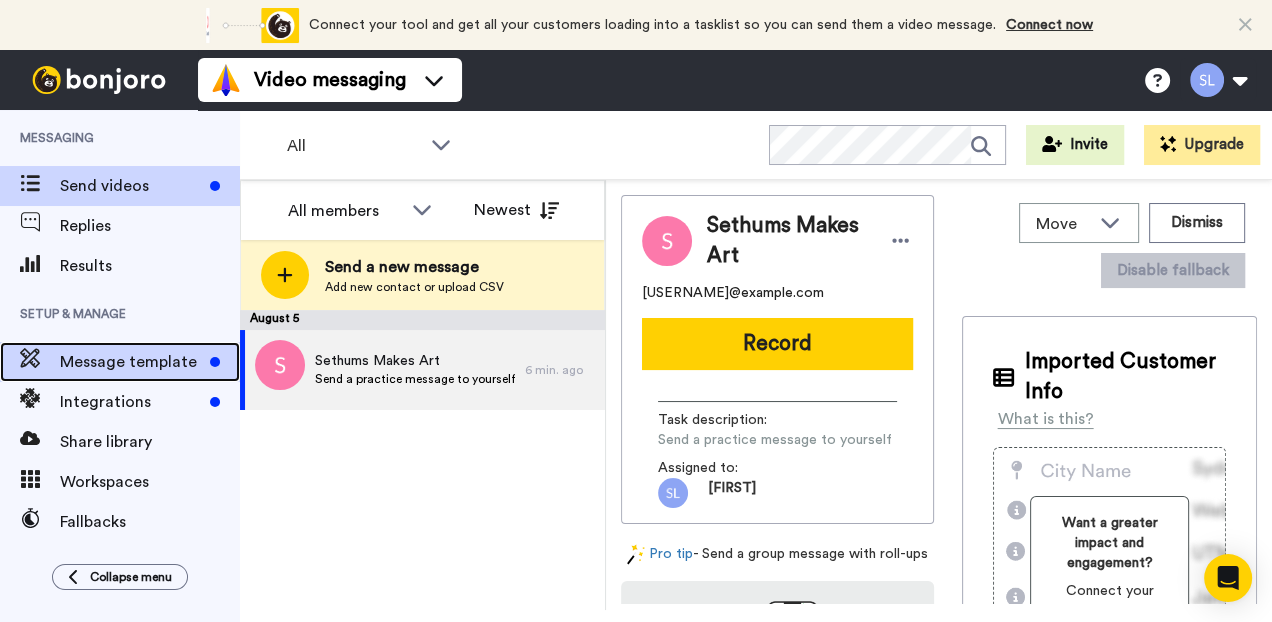 click on "Message template" at bounding box center (131, 362) 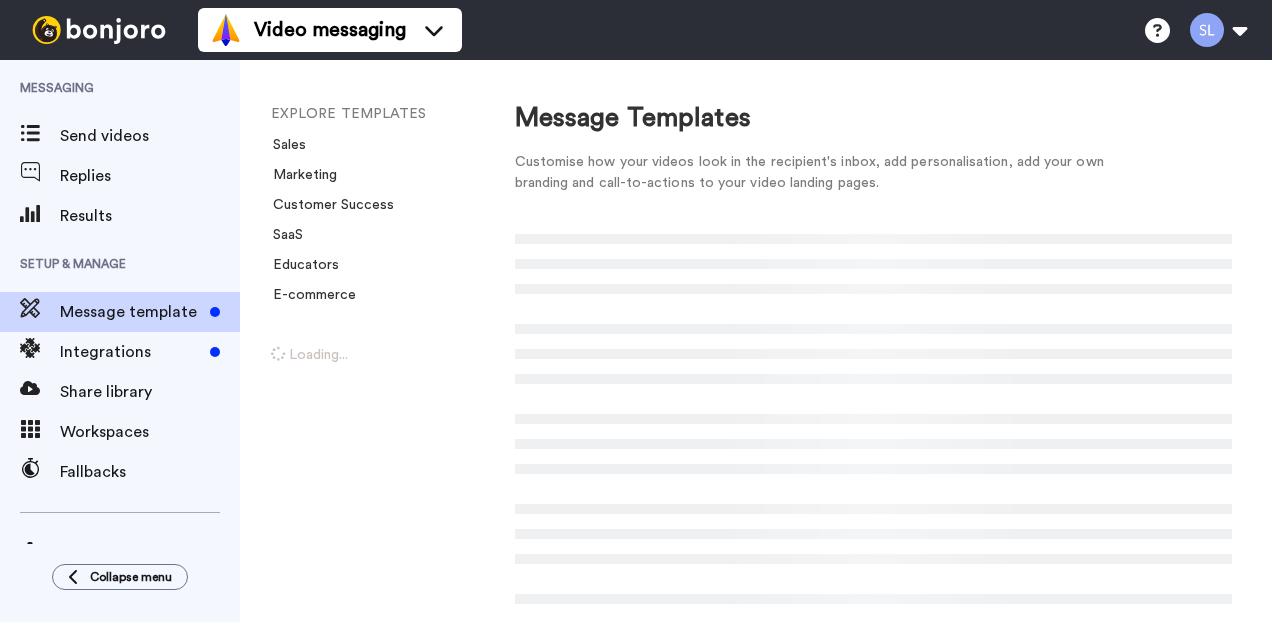 scroll, scrollTop: 0, scrollLeft: 0, axis: both 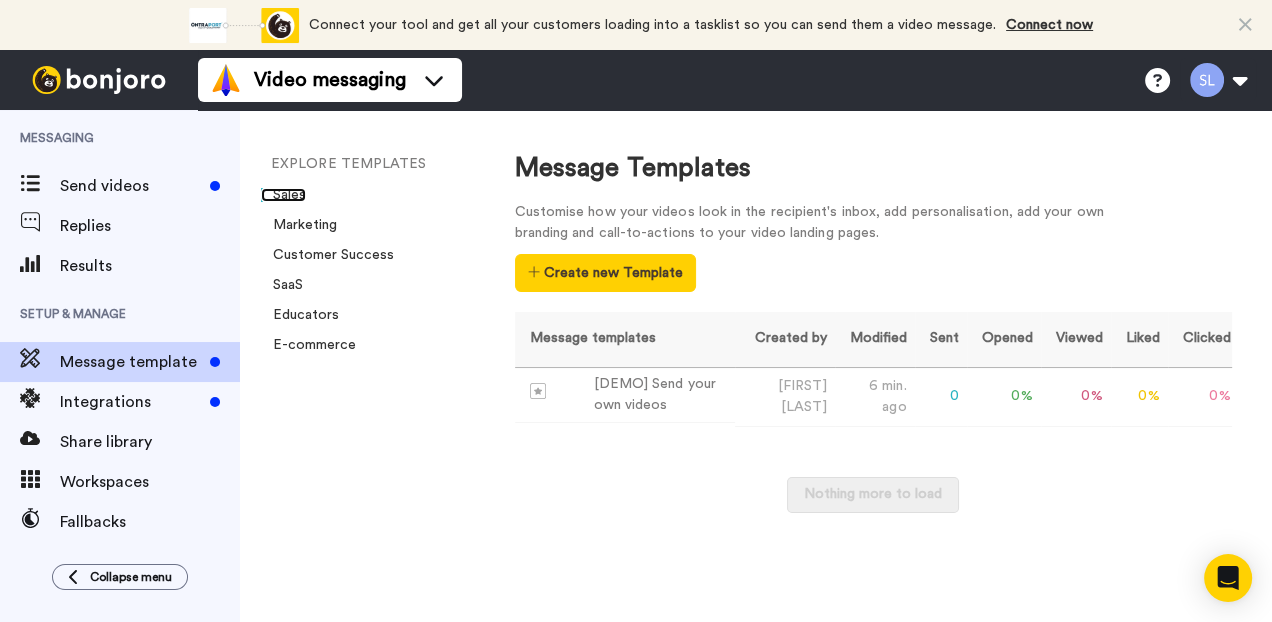 click on "Sales" at bounding box center (283, 195) 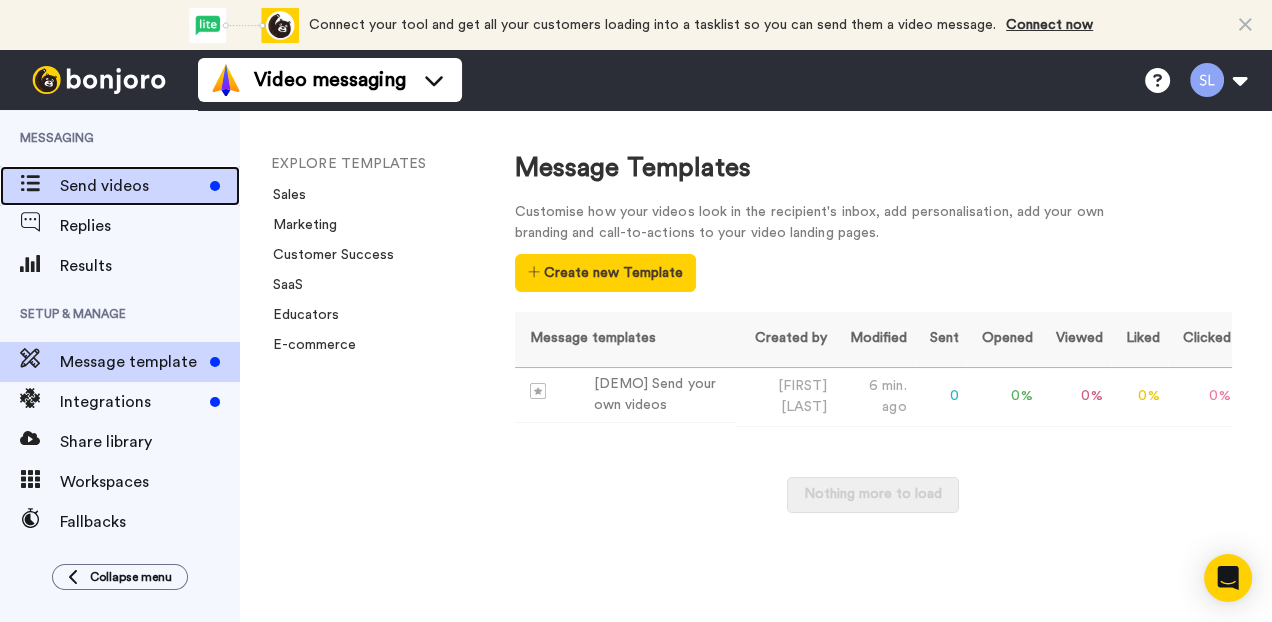click on "Send videos" at bounding box center (131, 186) 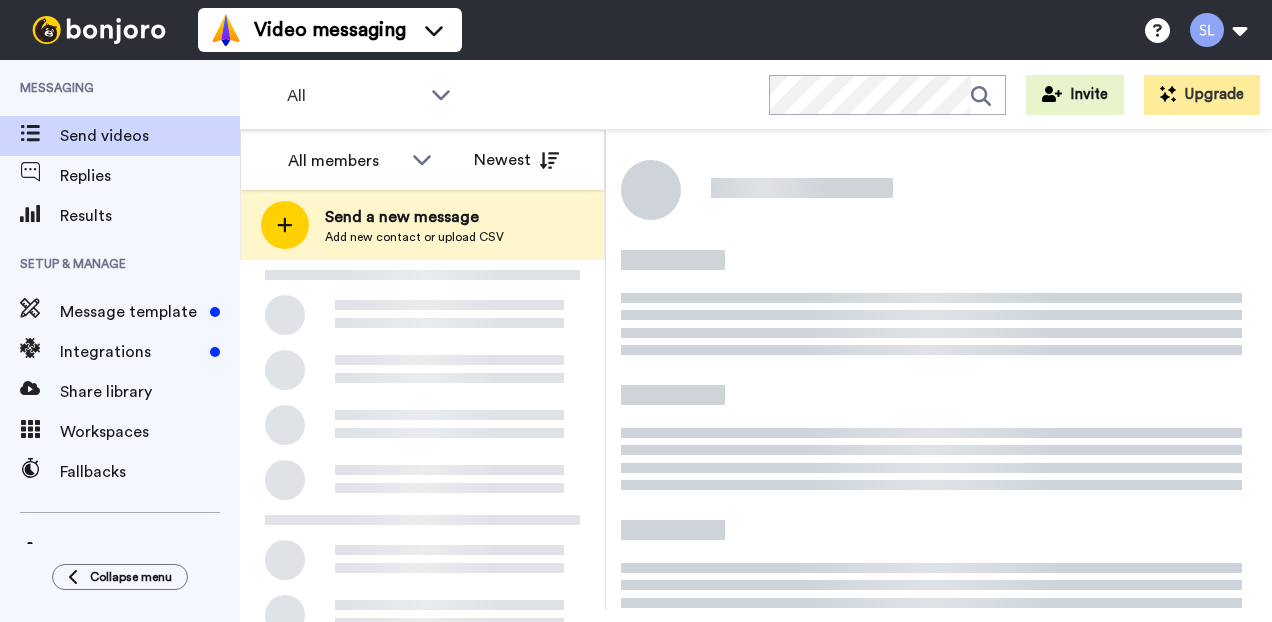 scroll, scrollTop: 0, scrollLeft: 0, axis: both 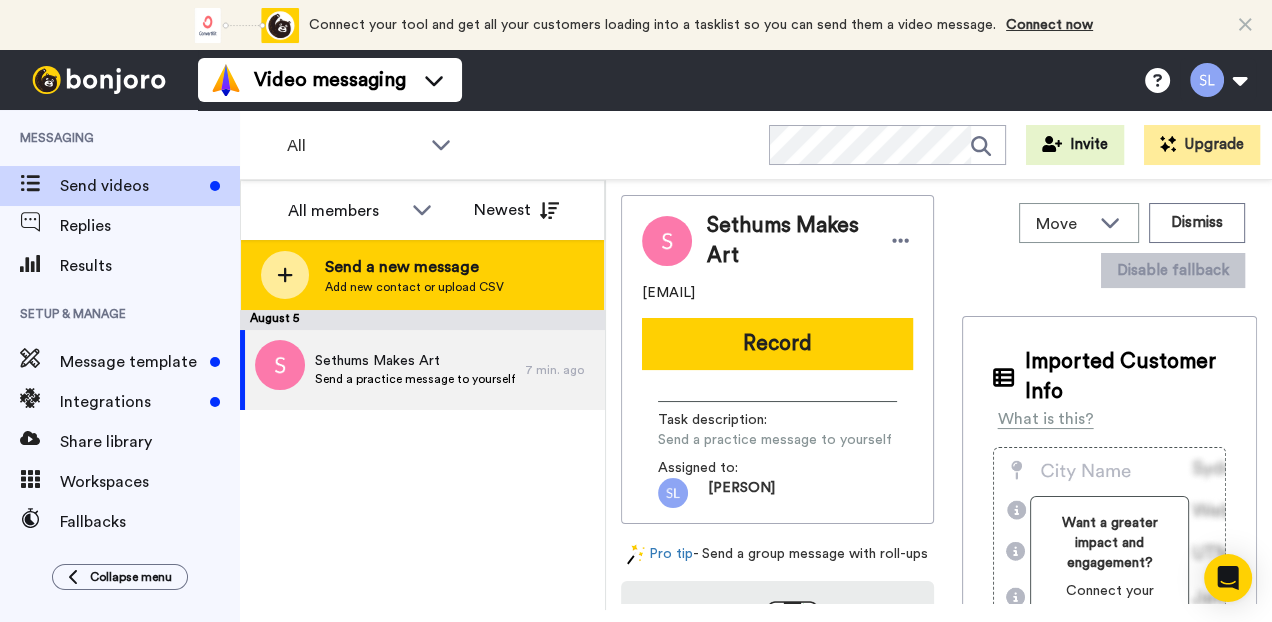 click on "Send a new message Add new contact or upload CSV" at bounding box center (422, 275) 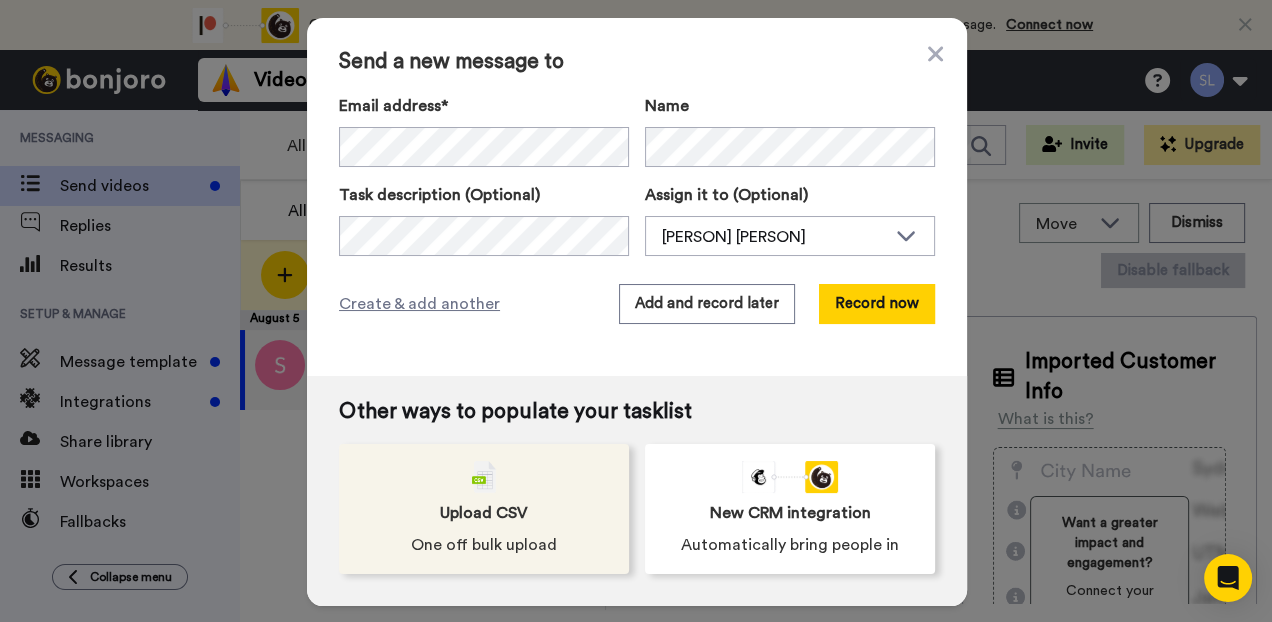 click on "Upload CSV One off bulk upload" at bounding box center (484, 509) 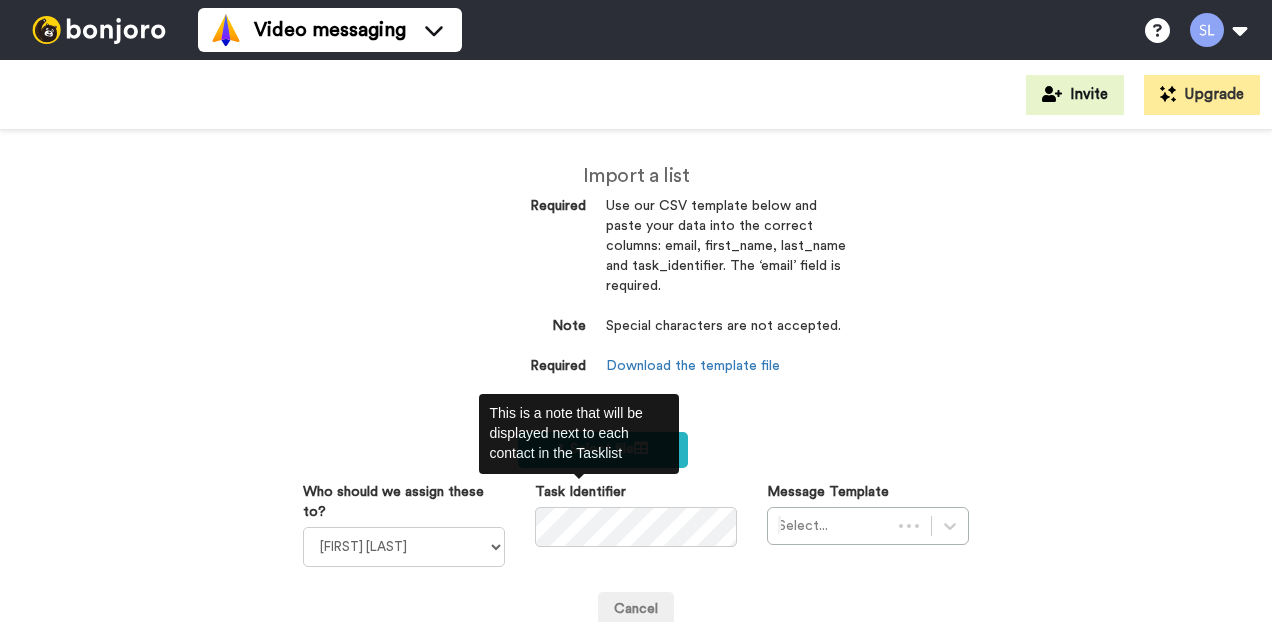 scroll, scrollTop: 0, scrollLeft: 0, axis: both 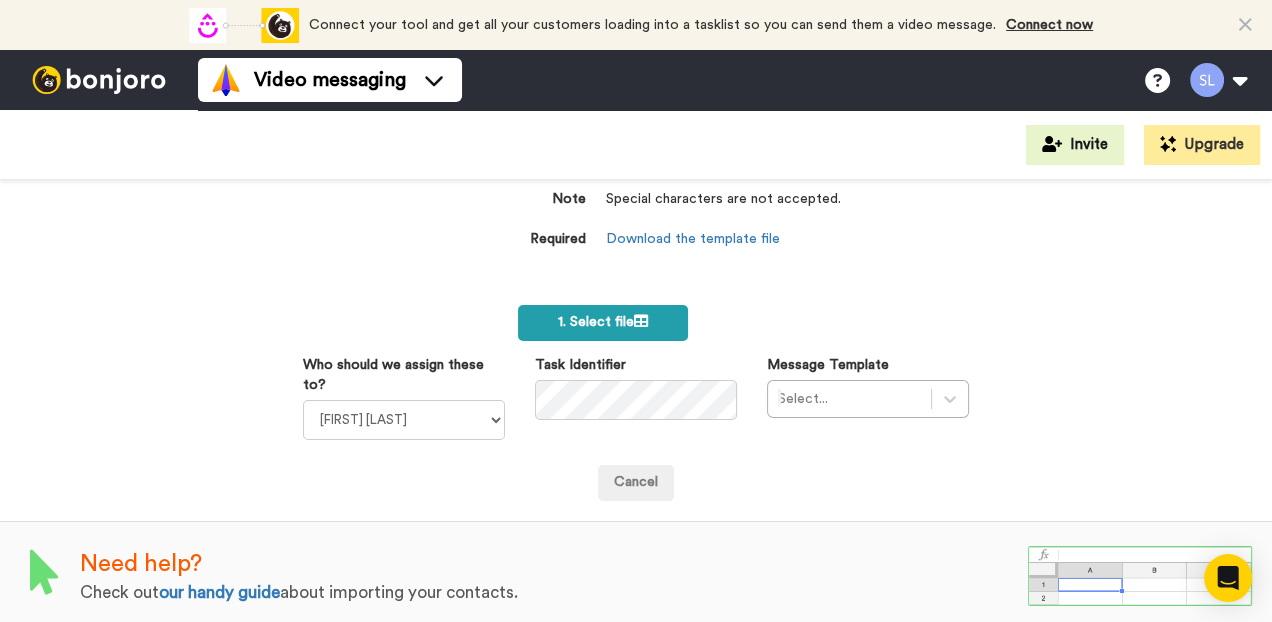 click on "1. Select file" at bounding box center (603, 322) 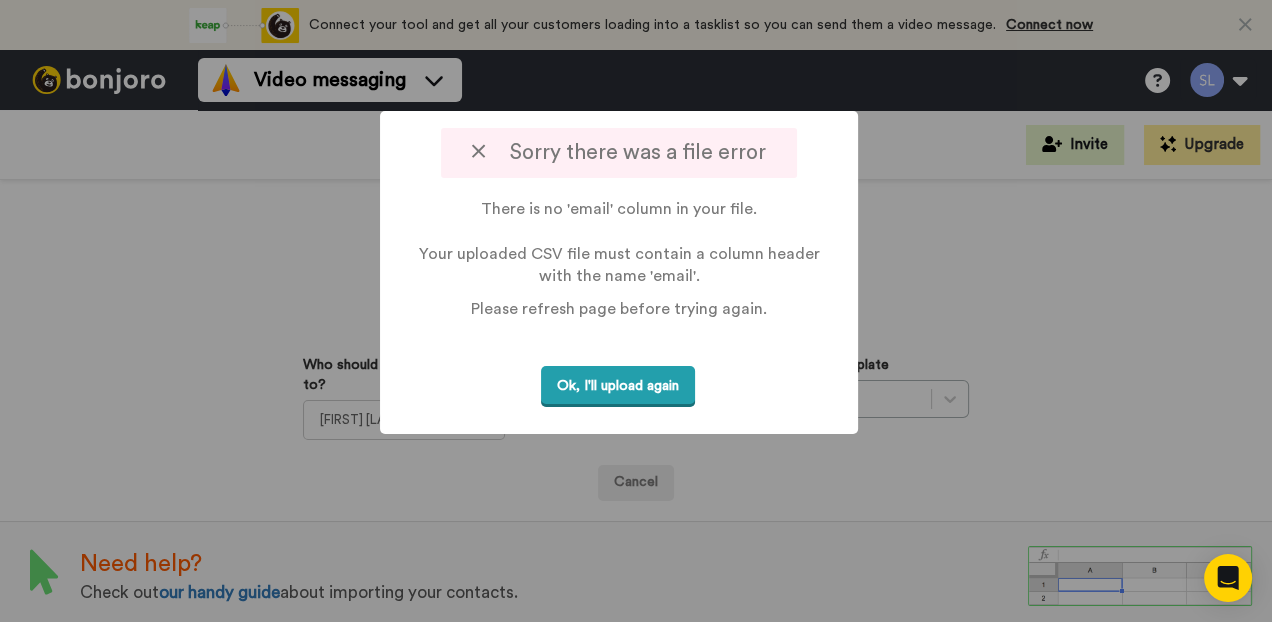 click on "Ok, I'll upload again" at bounding box center [618, 386] 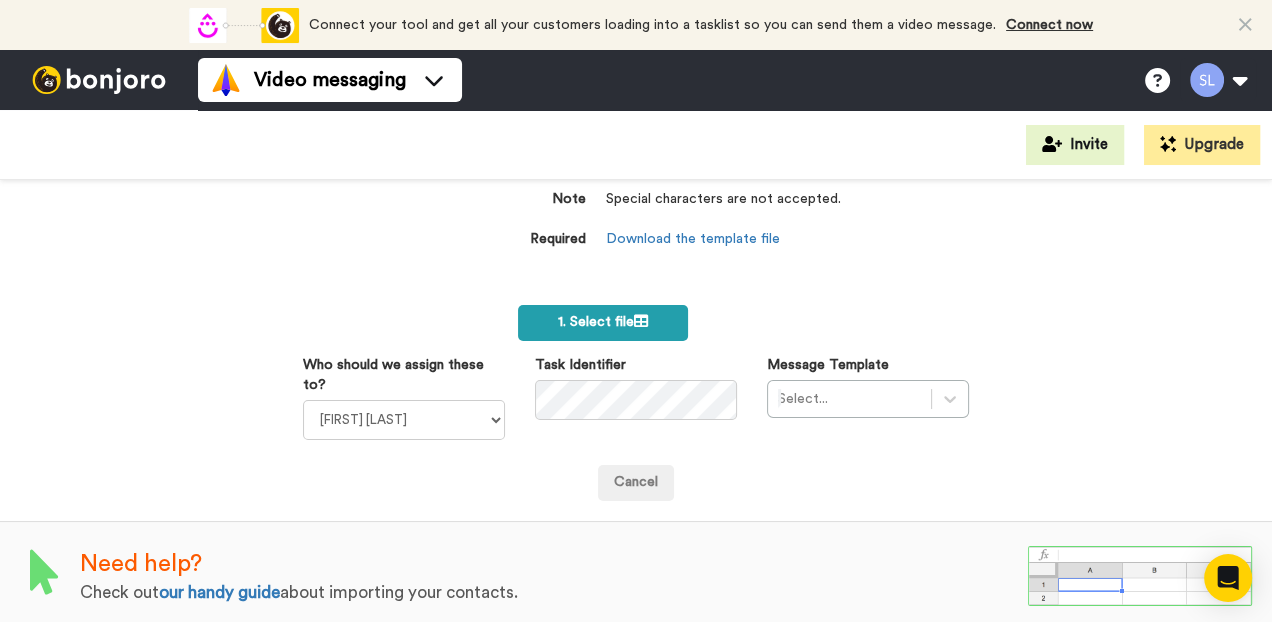 click on "1. Select file" at bounding box center (603, 322) 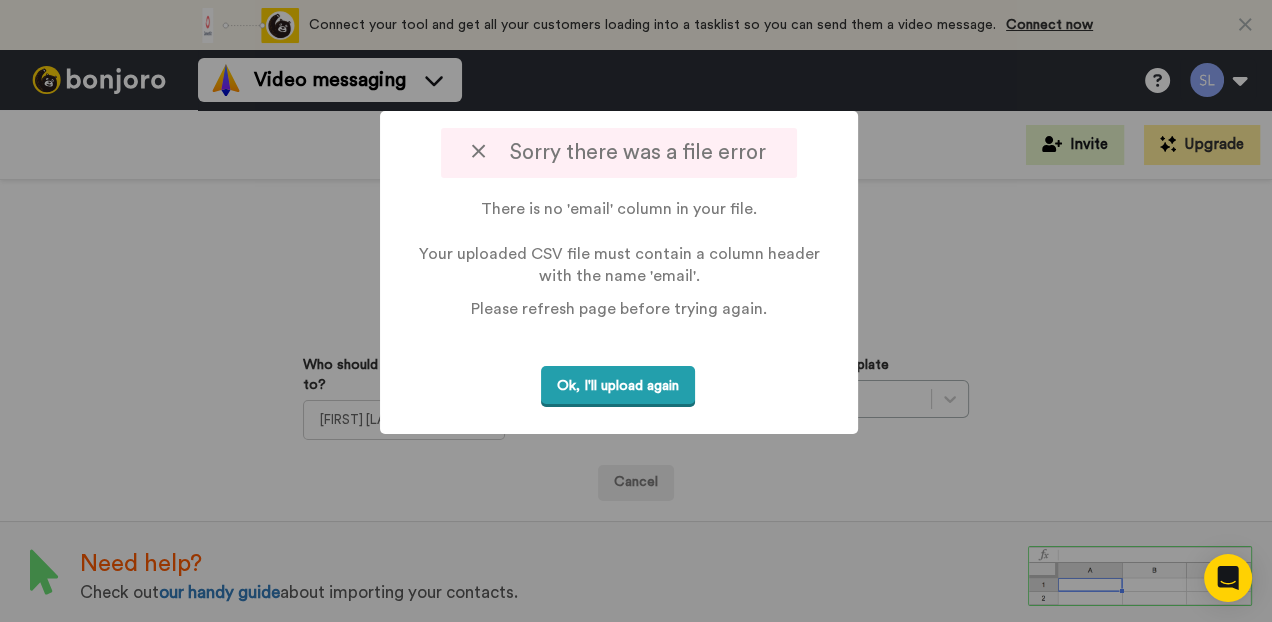 click on "Ok, I'll upload again" at bounding box center (618, 386) 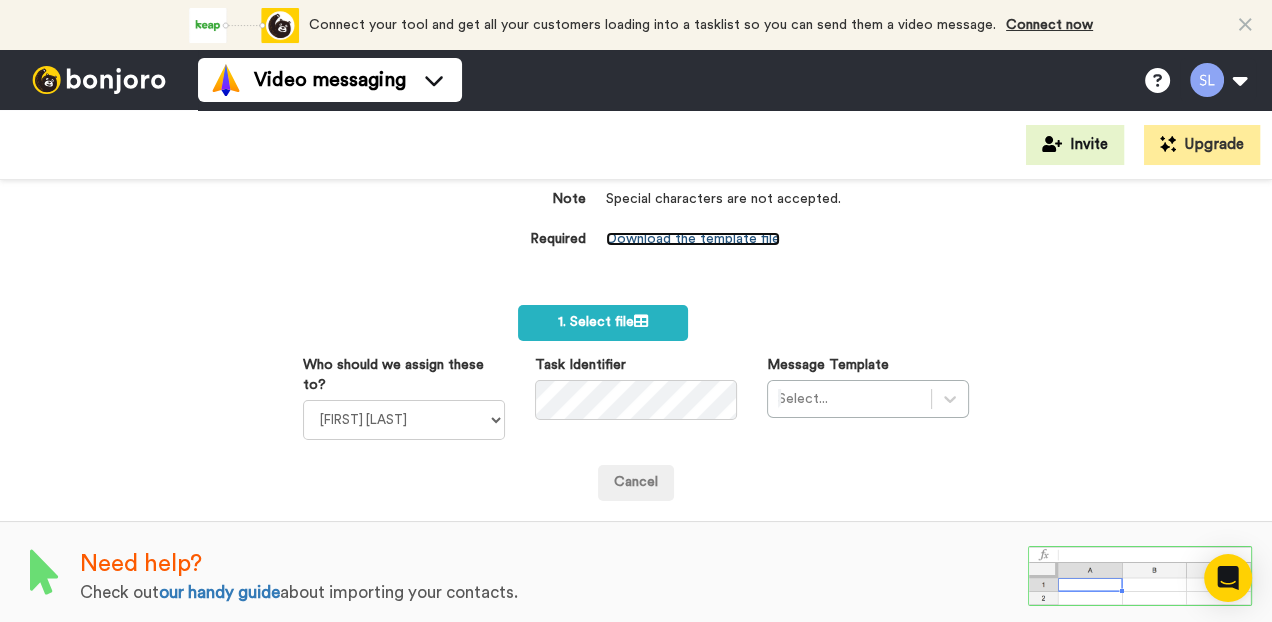 click on "Download the template file" at bounding box center (693, 239) 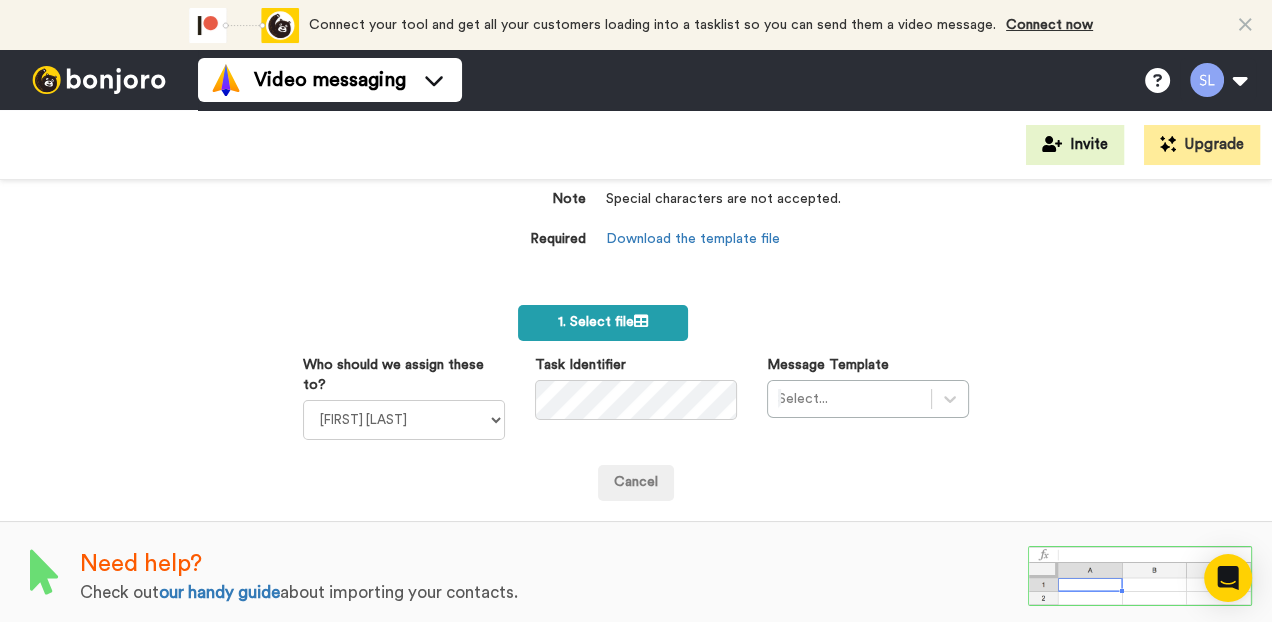 click on "1. Select file" at bounding box center [603, 323] 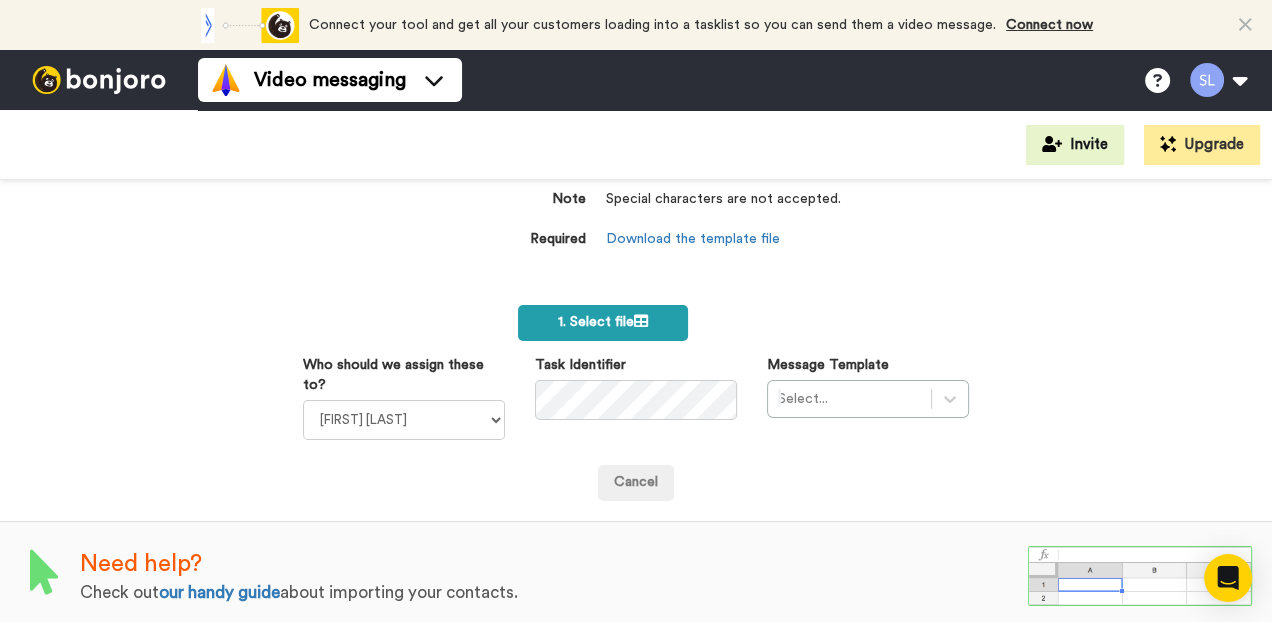 click on "1. Select file" at bounding box center (603, 323) 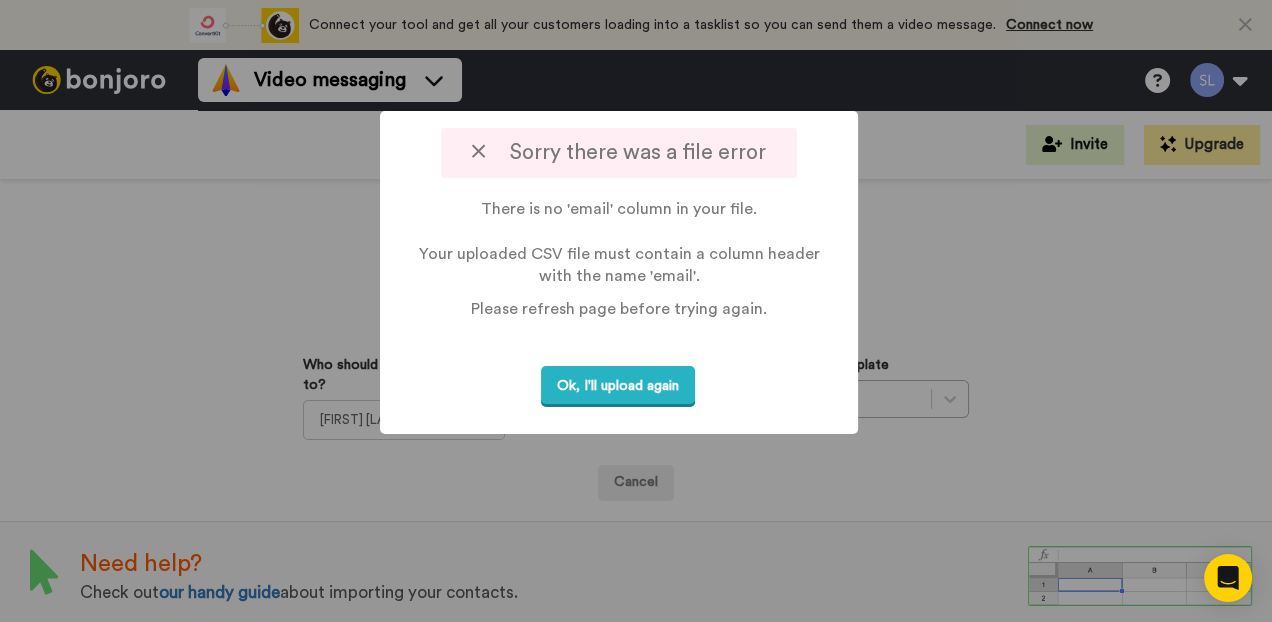 click on "Sorry there was a file error" at bounding box center [618, 153] 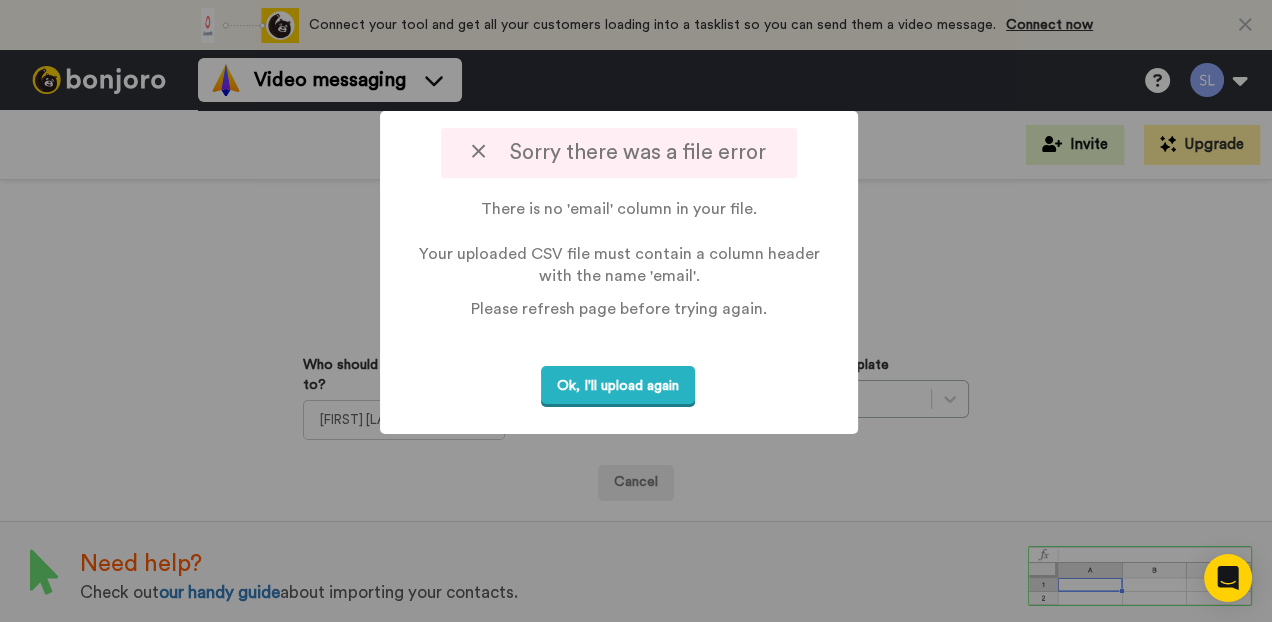 click at bounding box center [478, 151] 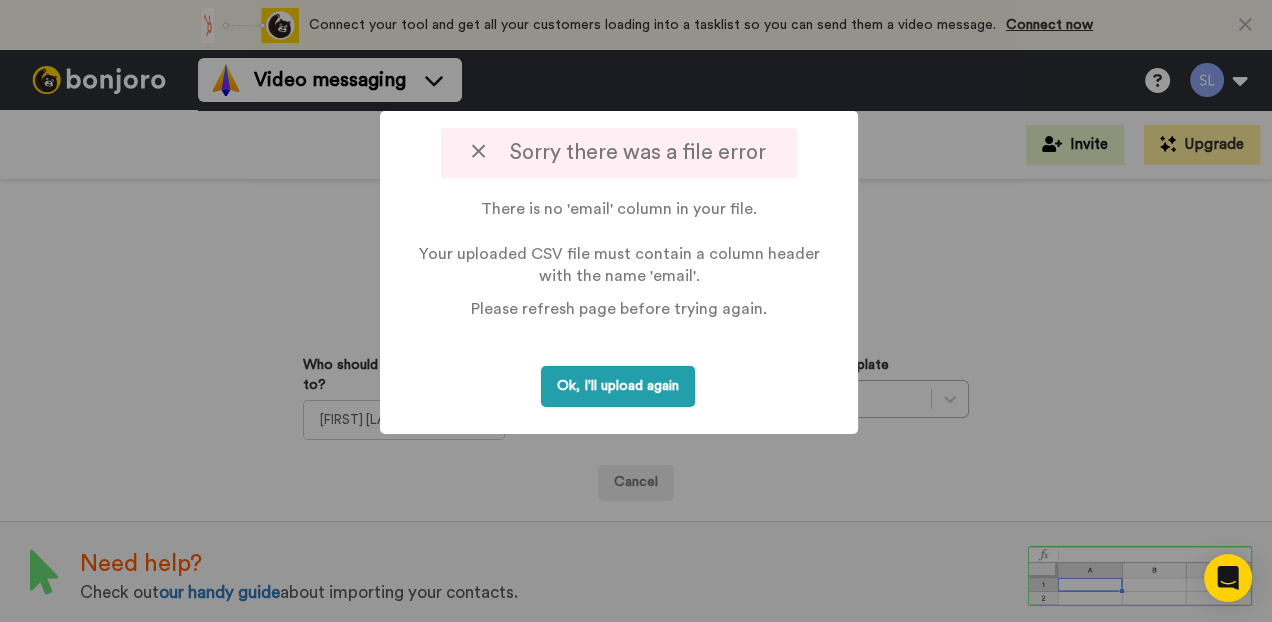 click on "Ok, I'll upload again" at bounding box center [618, 386] 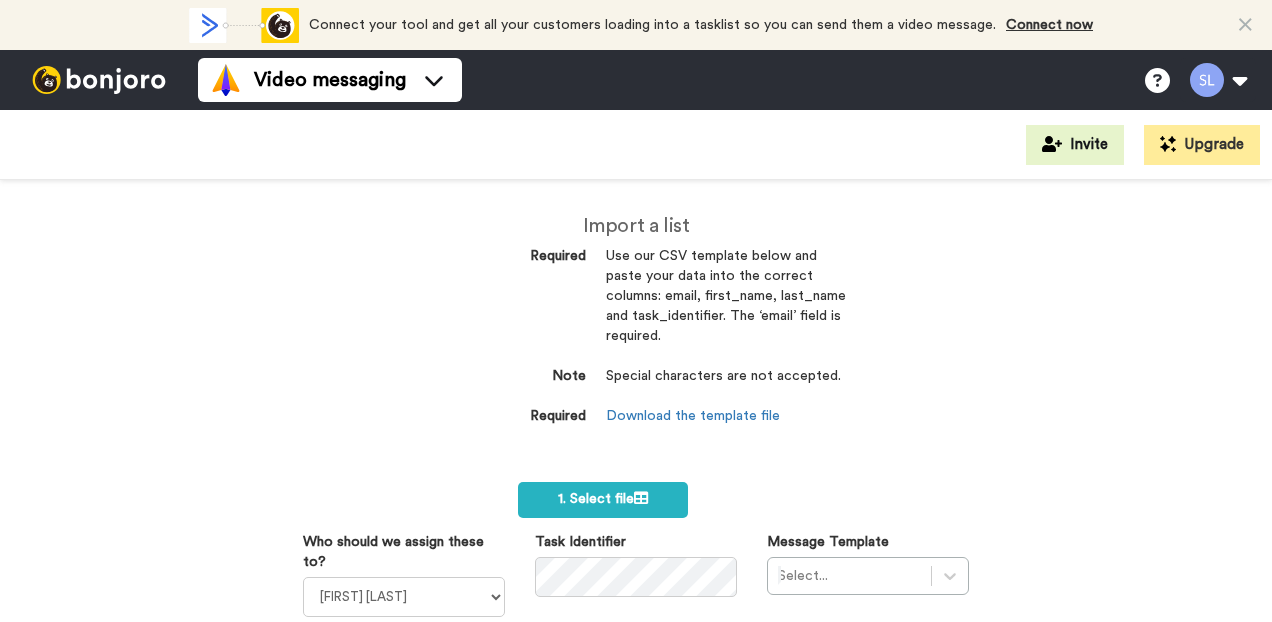 scroll, scrollTop: 0, scrollLeft: 0, axis: both 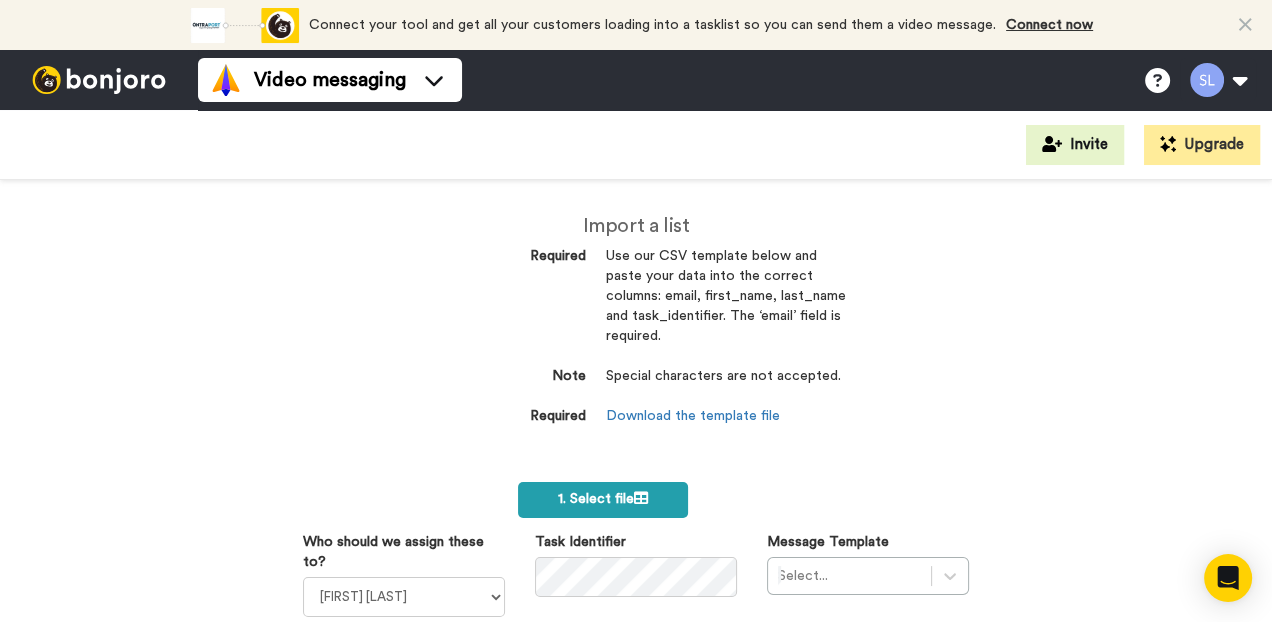 click on "1. Select file" at bounding box center [603, 499] 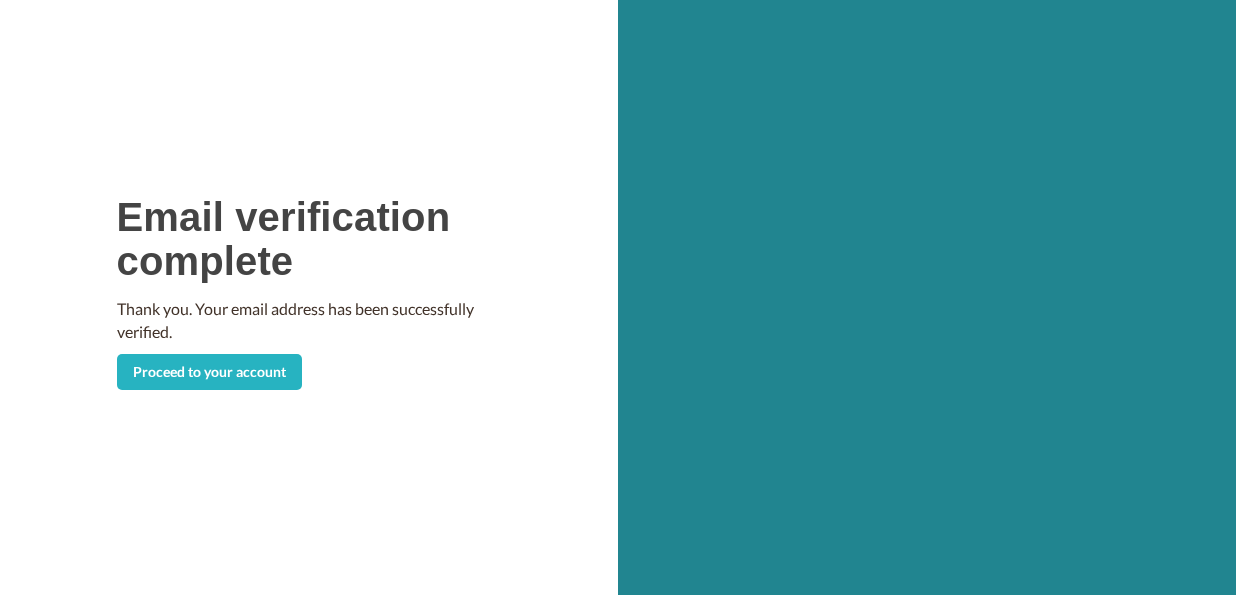 scroll, scrollTop: 0, scrollLeft: 0, axis: both 